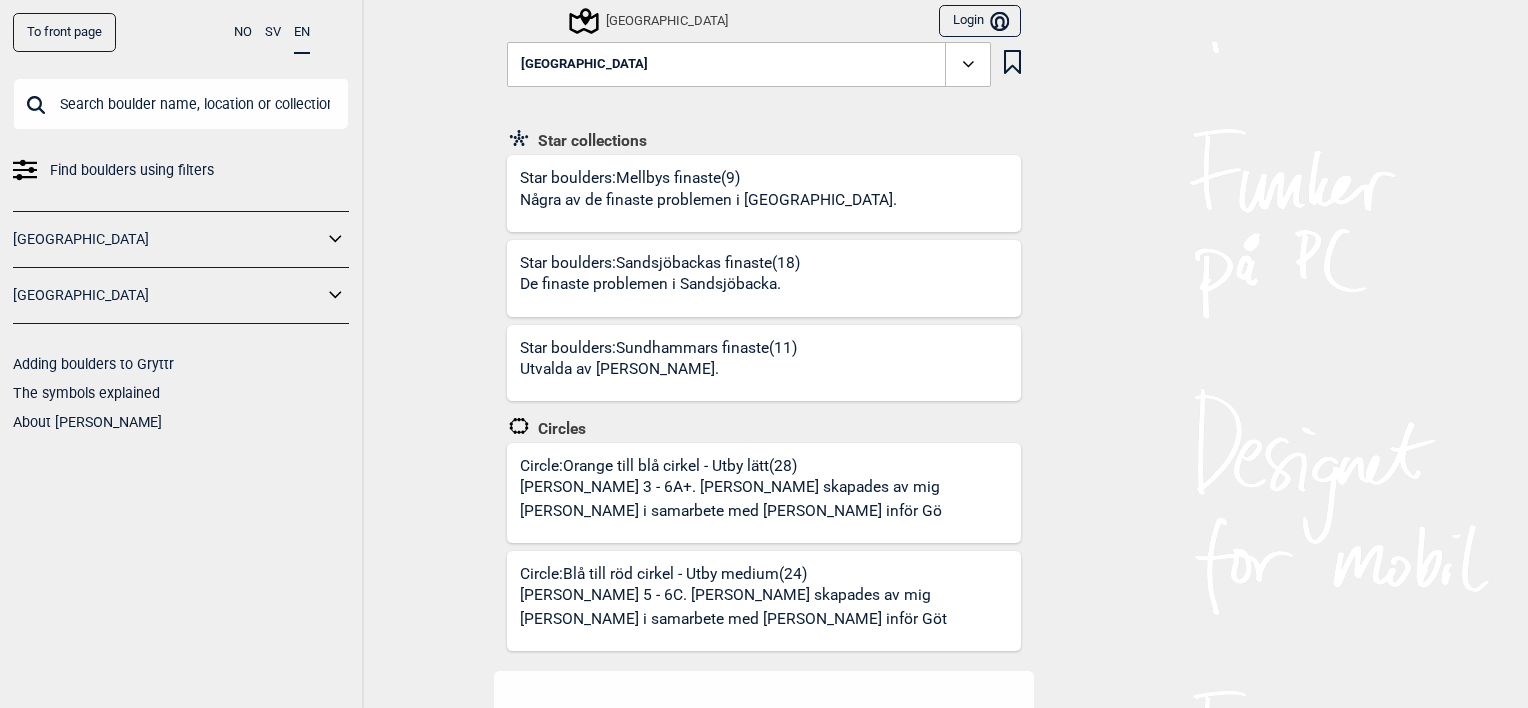 scroll, scrollTop: 0, scrollLeft: 0, axis: both 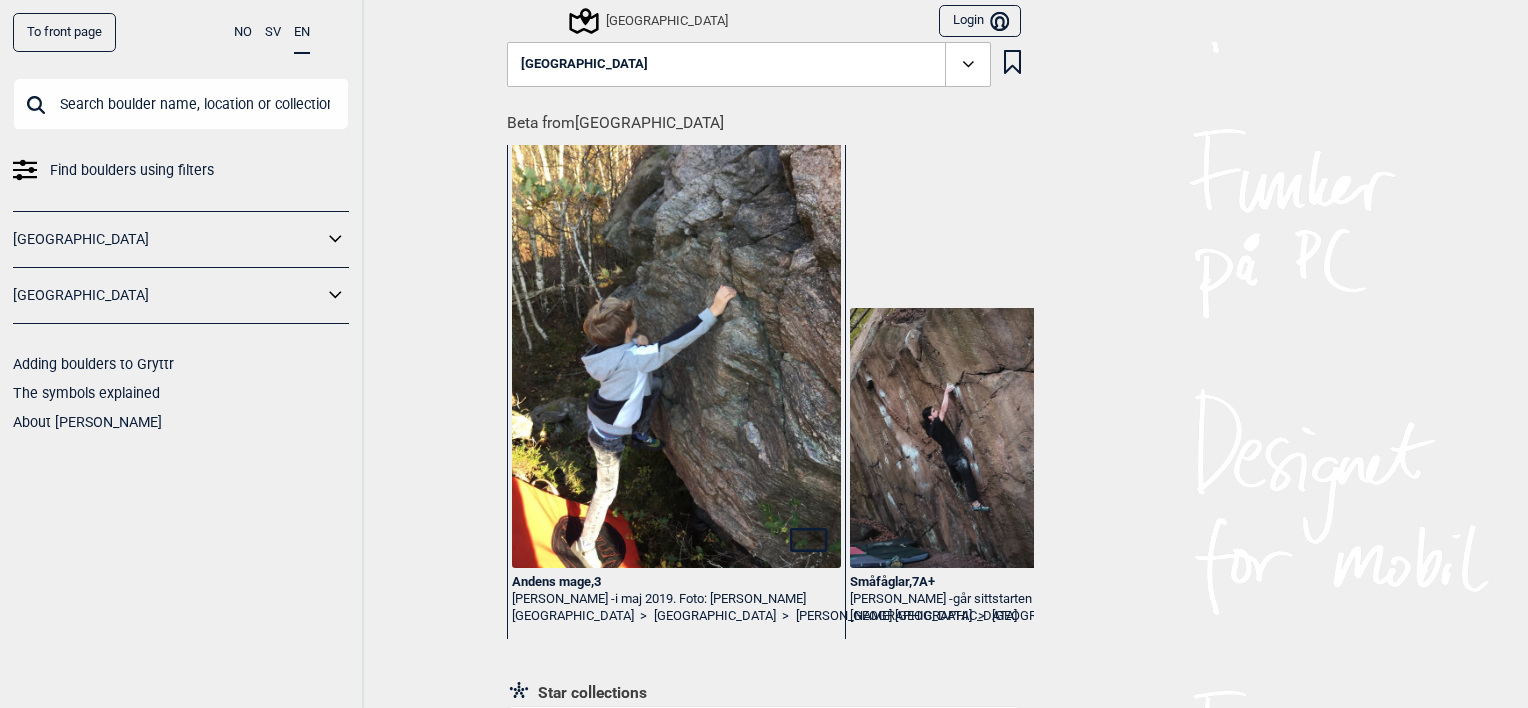 click on "[GEOGRAPHIC_DATA]" at bounding box center [650, 21] 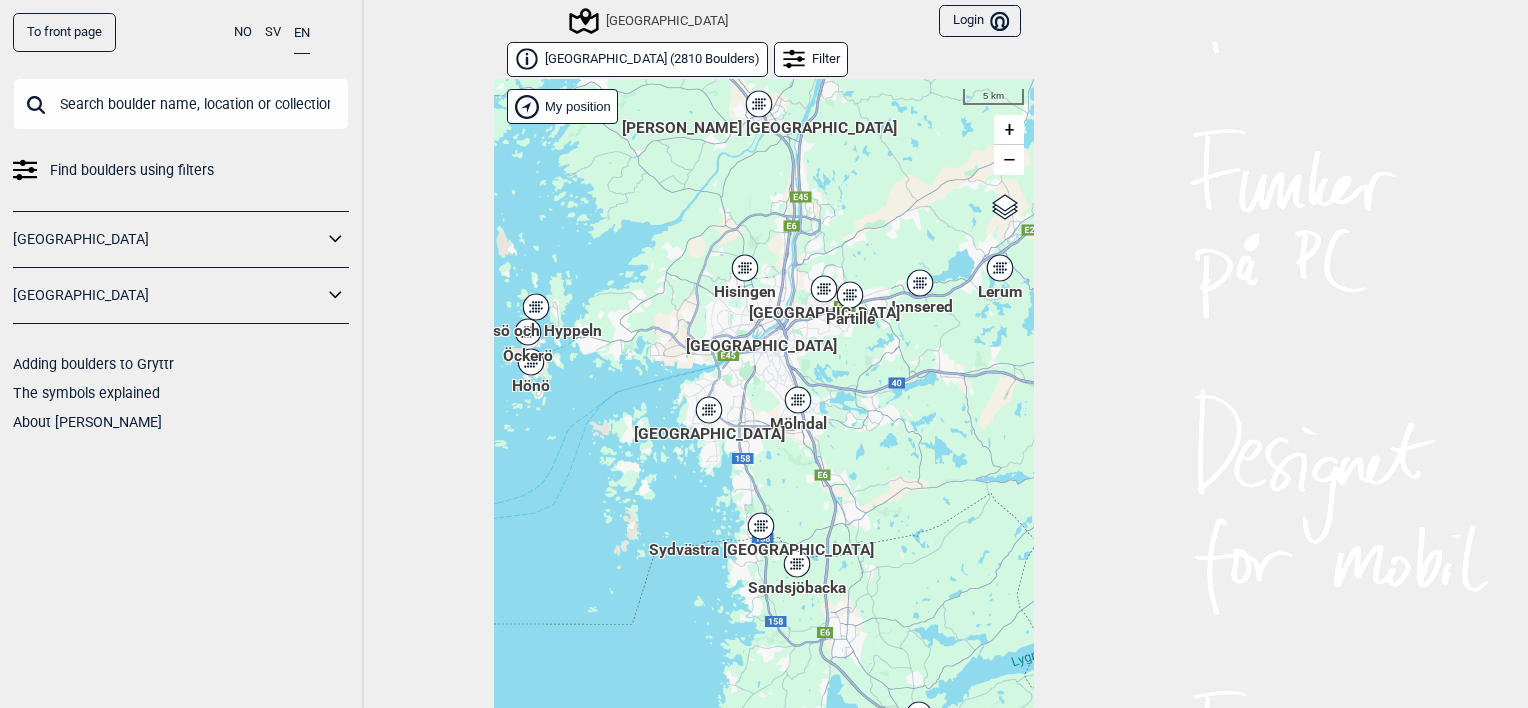 click on "Hallingdal
Gol
[PERSON_NAME]
Kolomoen
[GEOGRAPHIC_DATA]
[GEOGRAPHIC_DATA]
[GEOGRAPHIC_DATA]
[GEOGRAPHIC_DATA] [GEOGRAPHIC_DATA] syd
[GEOGRAPHIC_DATA]
Efteløt [GEOGRAPHIC_DATA] og omegn
[GEOGRAPHIC_DATA]
Sentrale [GEOGRAPHIC_DATA]
[GEOGRAPHIC_DATA] [PERSON_NAME]
Hønefoss
[GEOGRAPHIC_DATA]/[GEOGRAPHIC_DATA]
Grefsen
[GEOGRAPHIC_DATA]
[GEOGRAPHIC_DATA] syd
Enebakk Follo
[GEOGRAPHIC_DATA]
Ås" at bounding box center [764, 409] 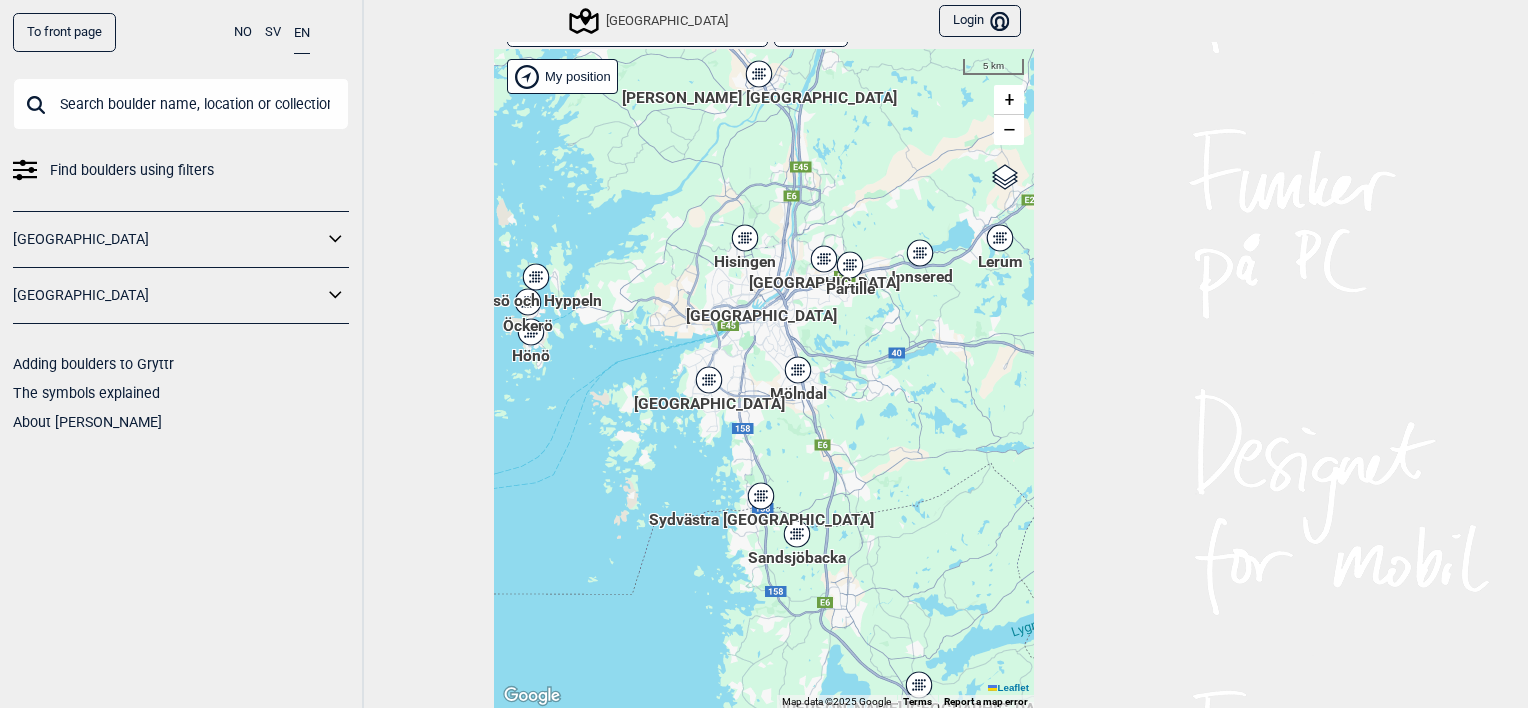 click on "My position" at bounding box center (562, 76) 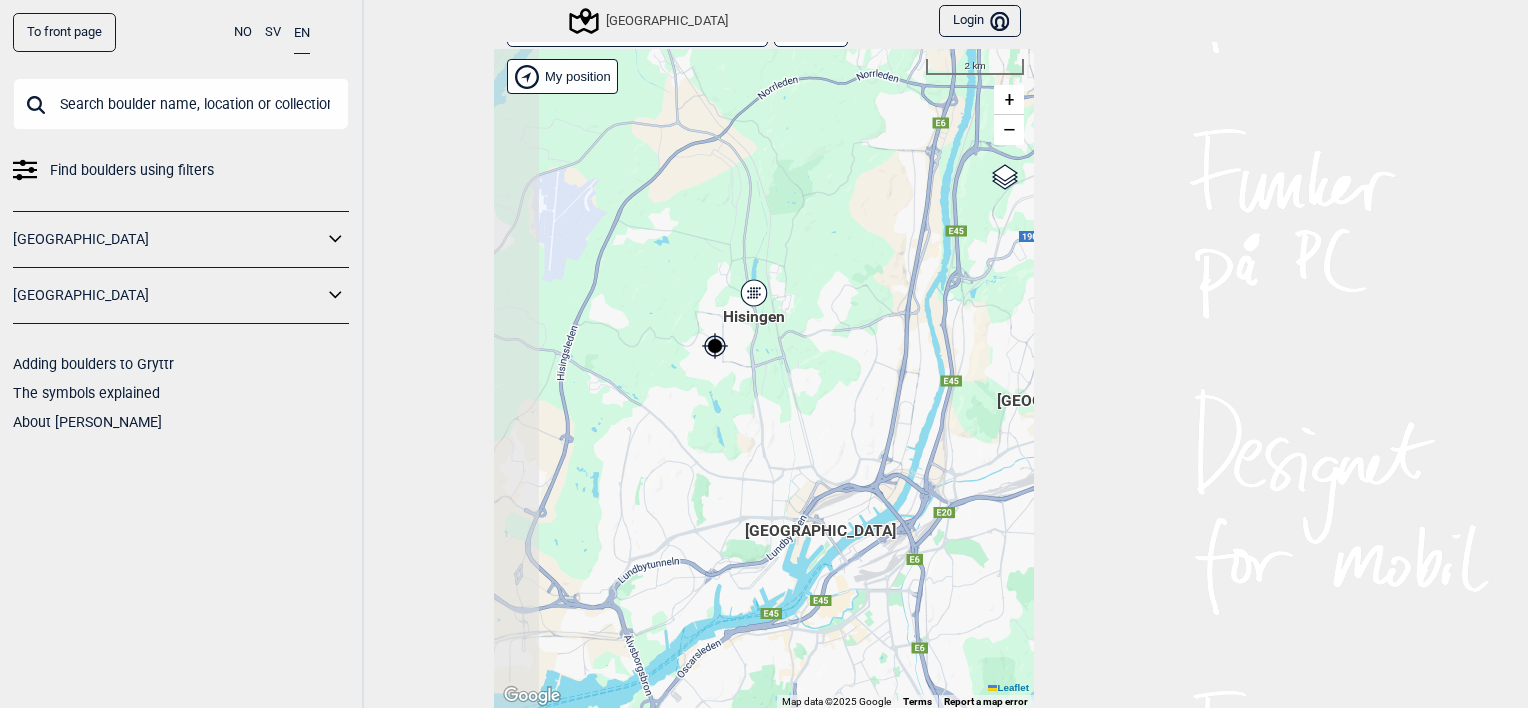 drag, startPoint x: 678, startPoint y: 221, endPoint x: 745, endPoint y: 290, distance: 96.17692 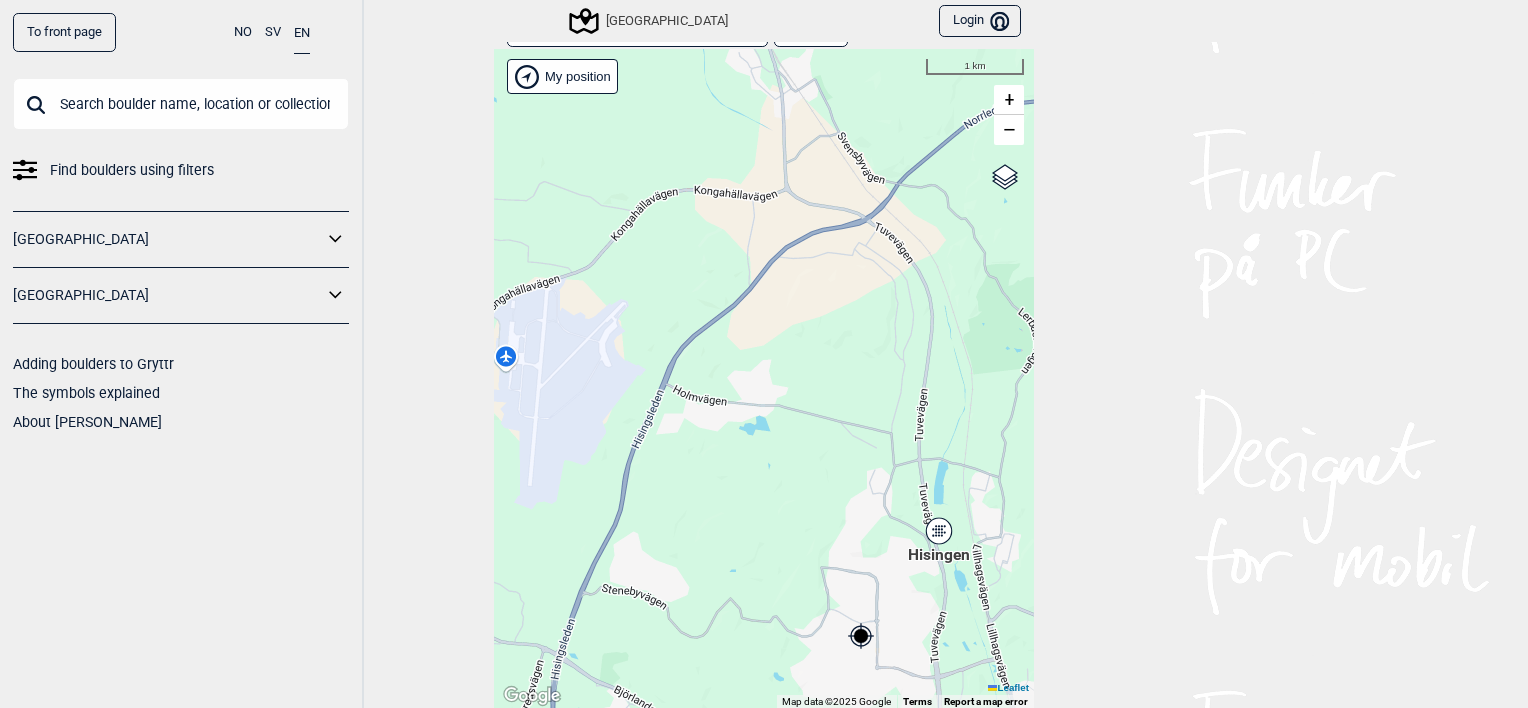 click on "Hisingen" at bounding box center [939, 531] 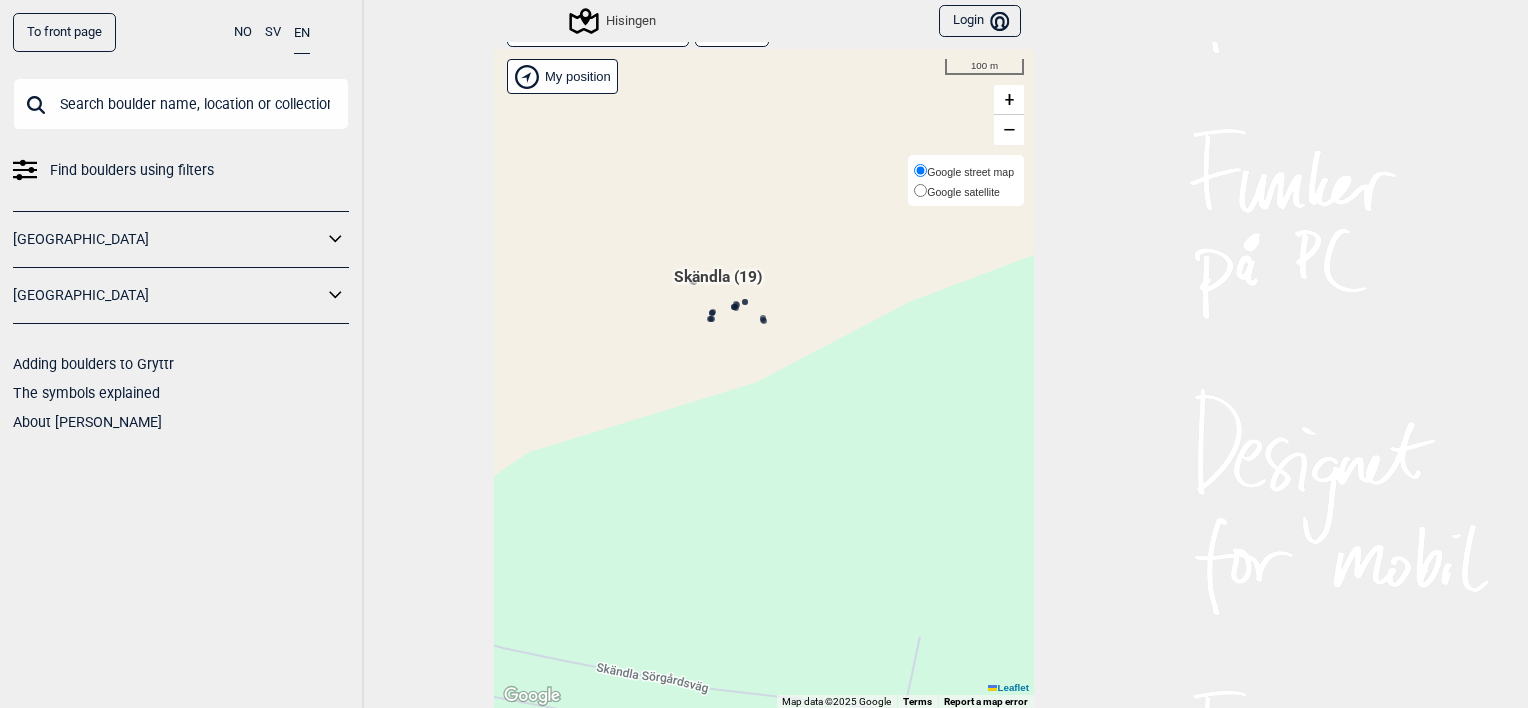click on "Google satellite" at bounding box center (920, 190) 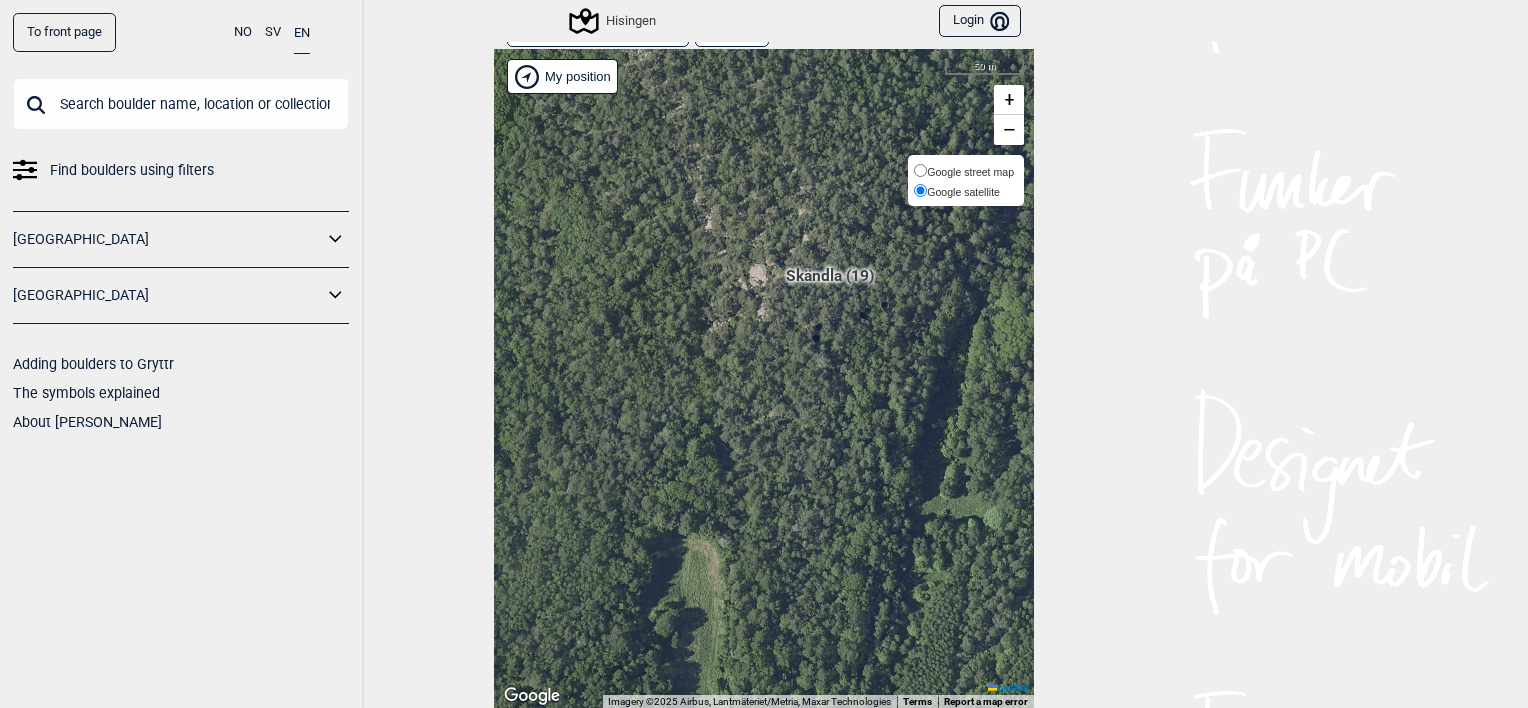 click on "Google street map  Google satellite" at bounding box center [966, 181] 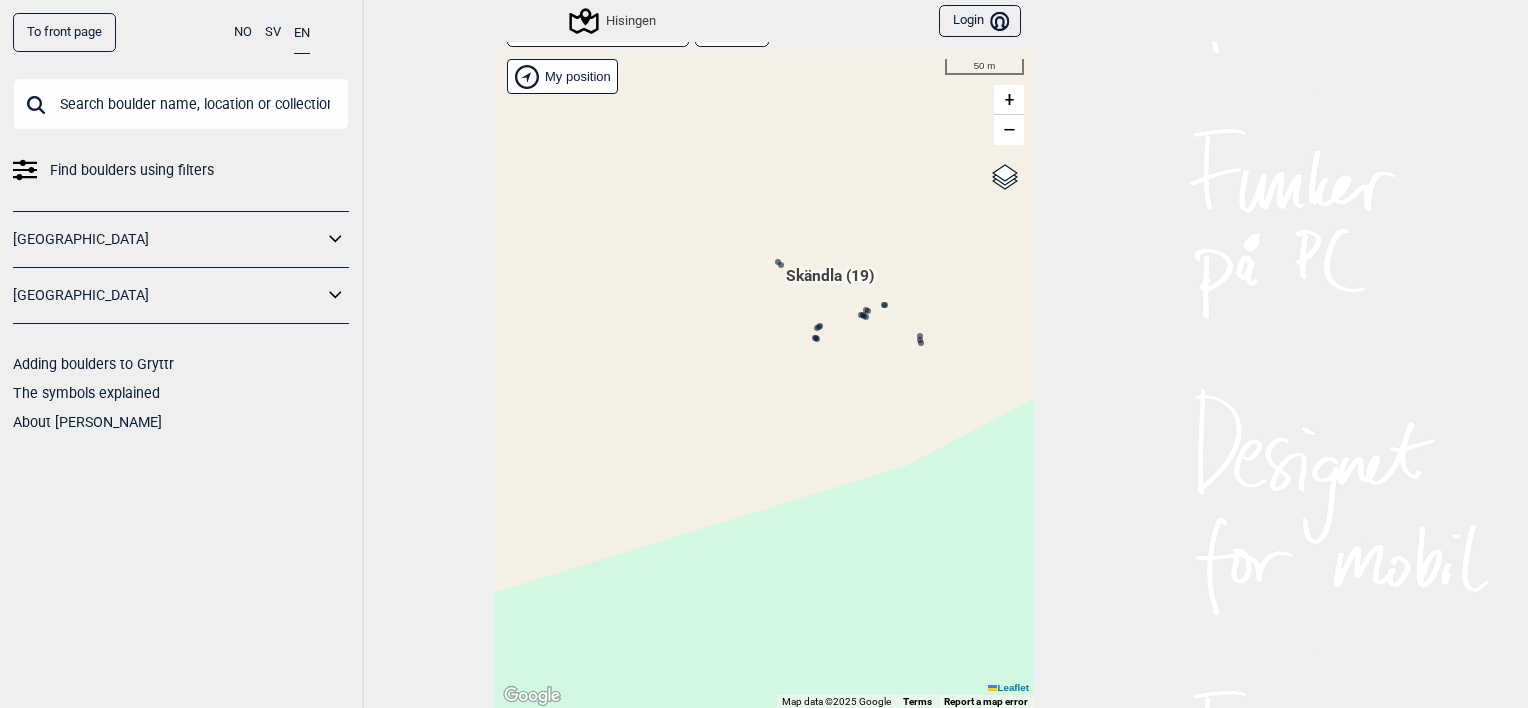 click 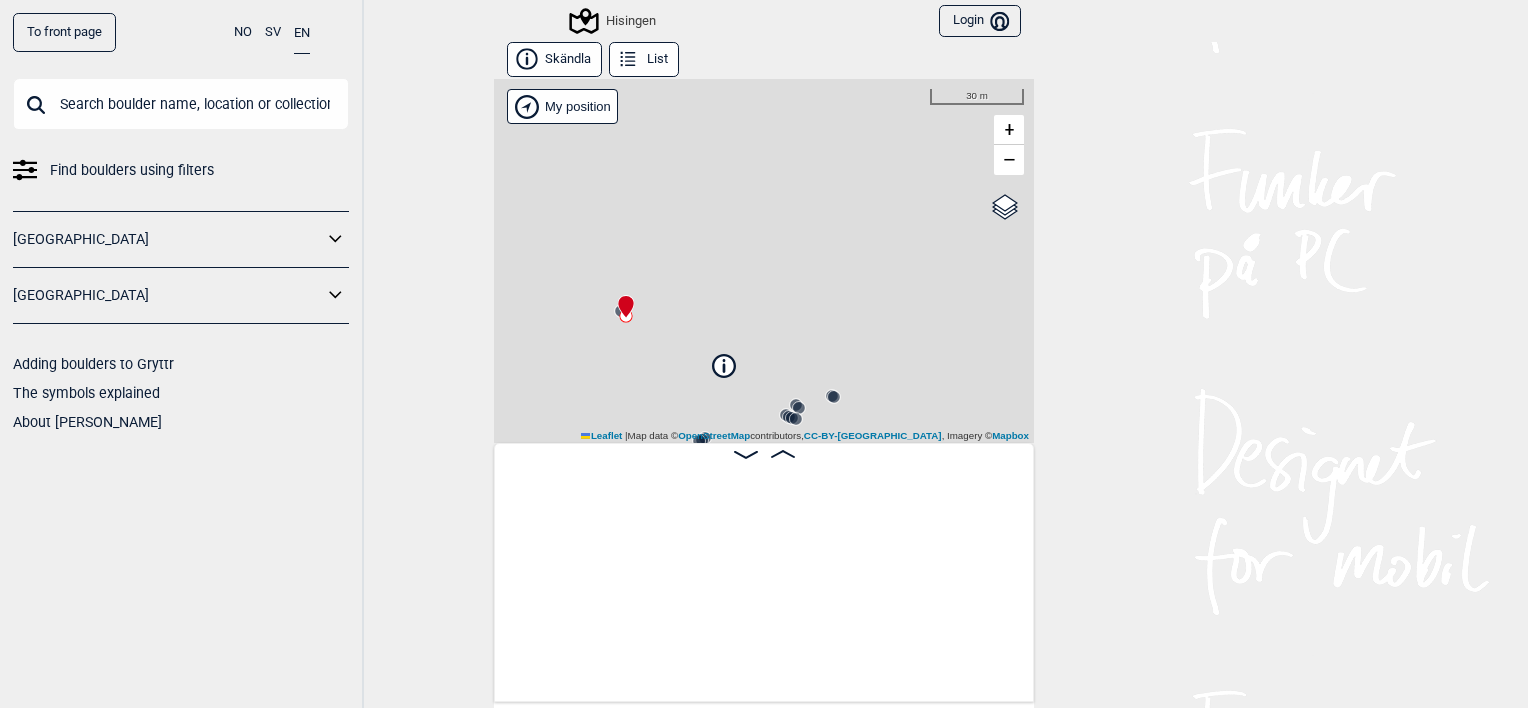 scroll, scrollTop: 0, scrollLeft: 156, axis: horizontal 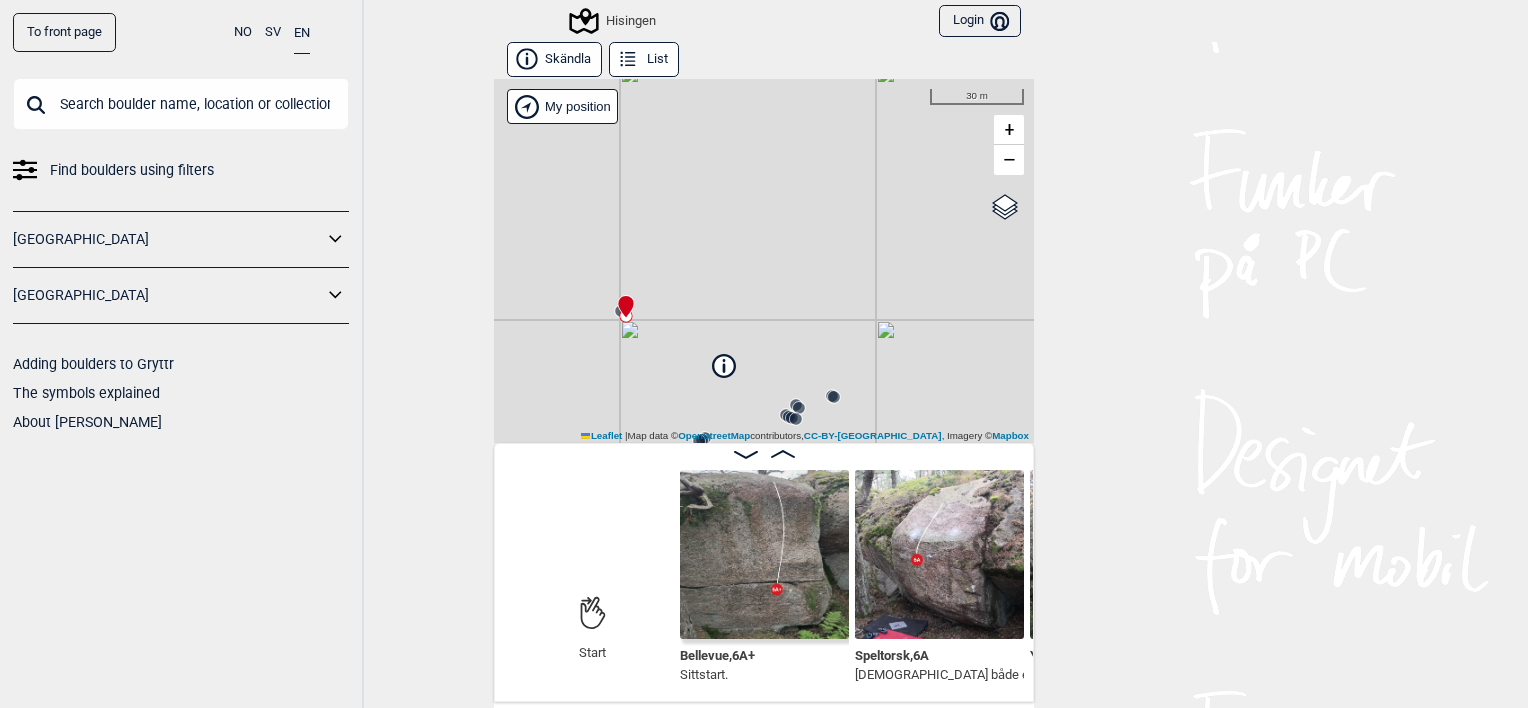 click at bounding box center [764, 554] 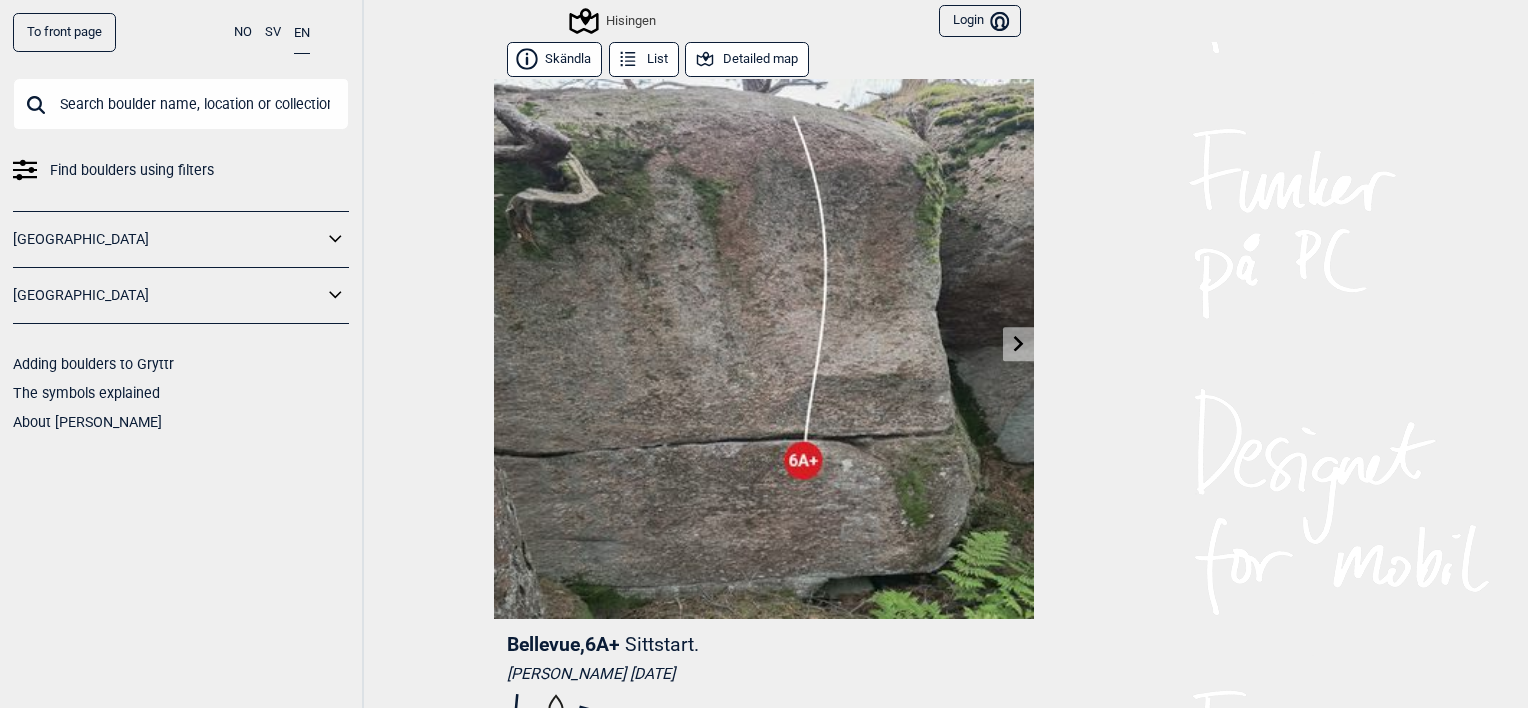 click at bounding box center [1018, 344] 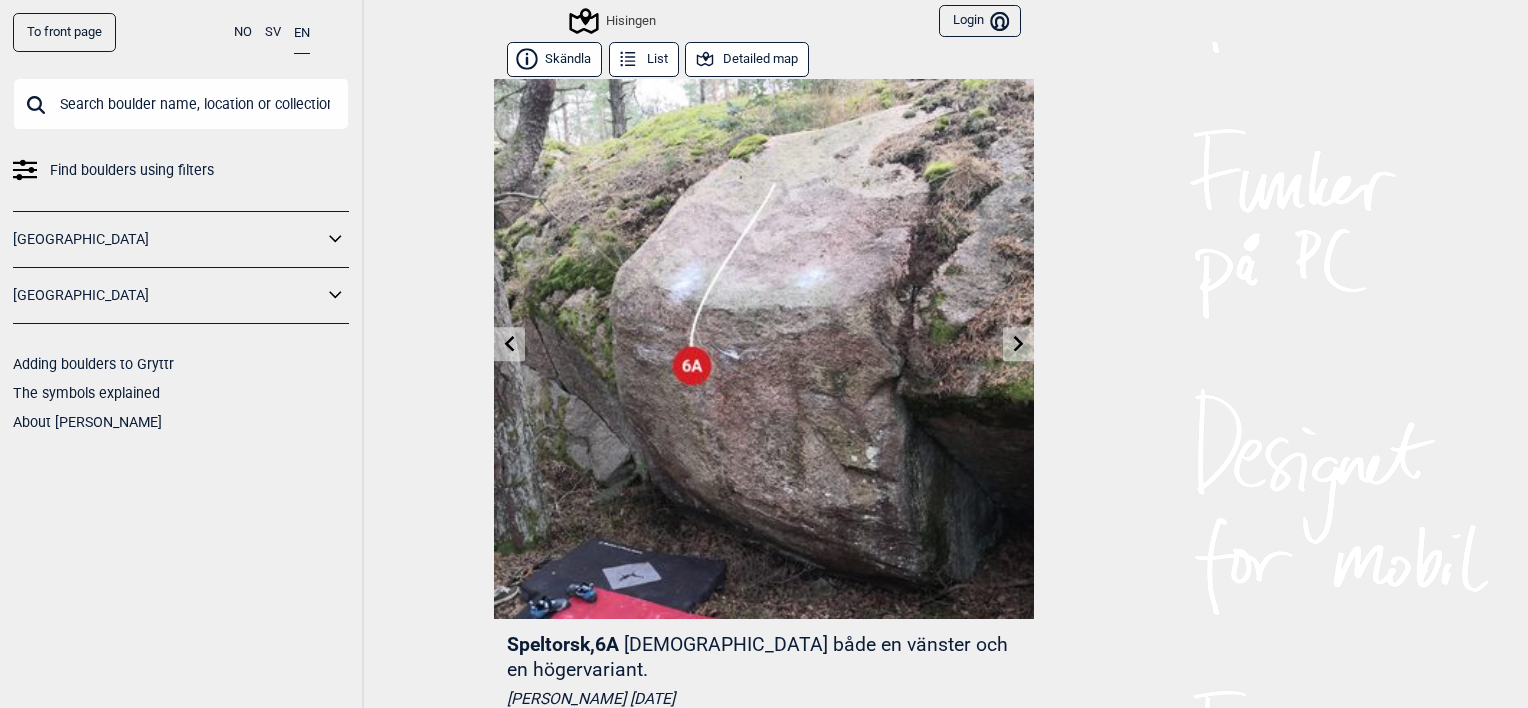 click at bounding box center (1018, 344) 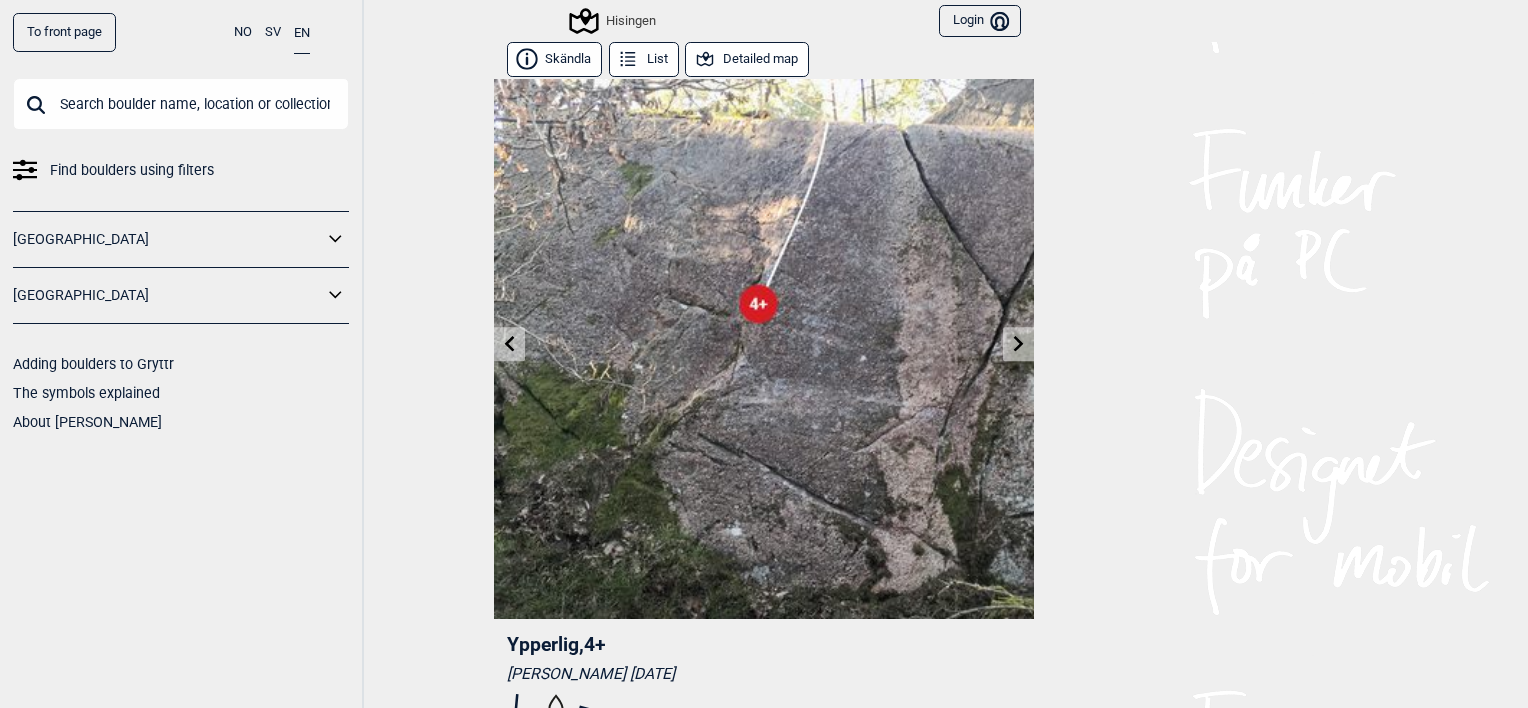 click at bounding box center [1018, 344] 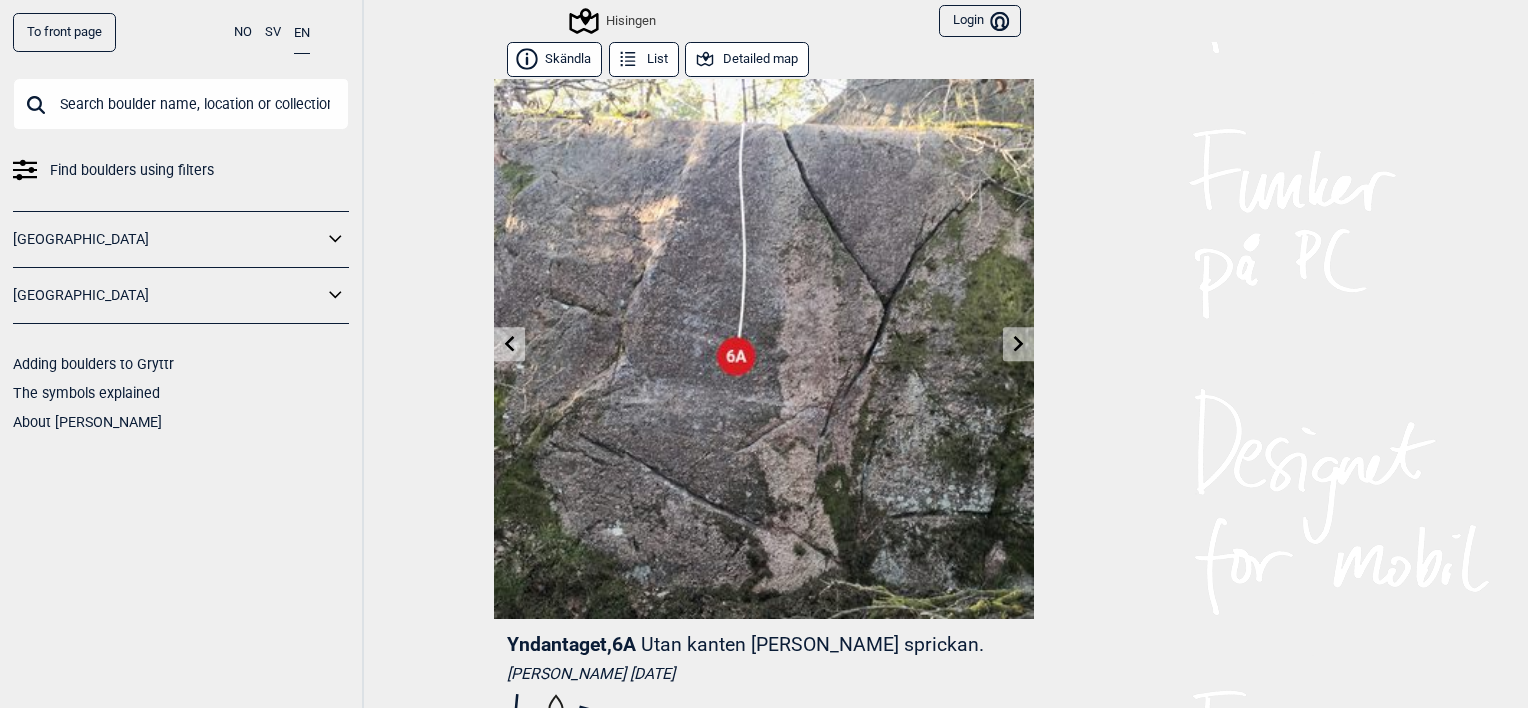 click at bounding box center (1018, 344) 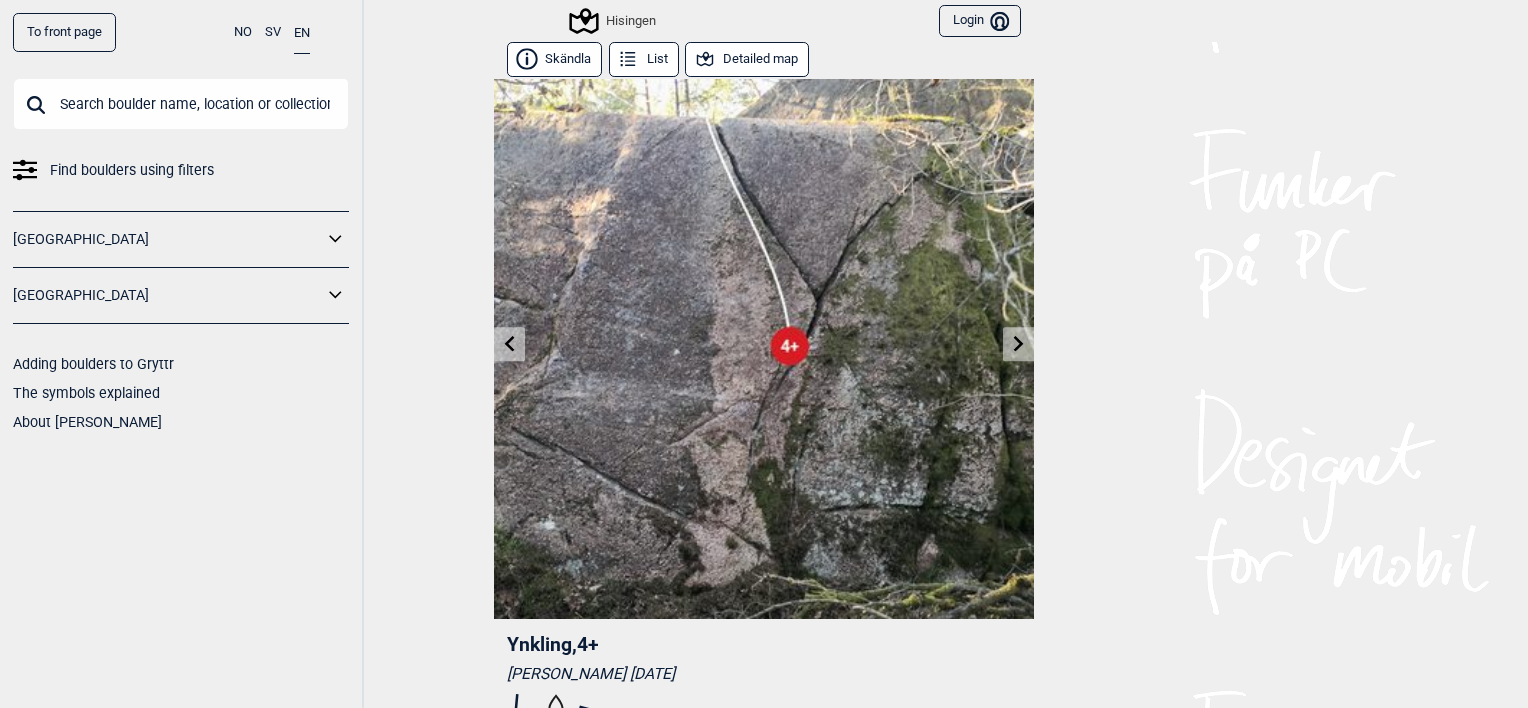 click at bounding box center (1018, 344) 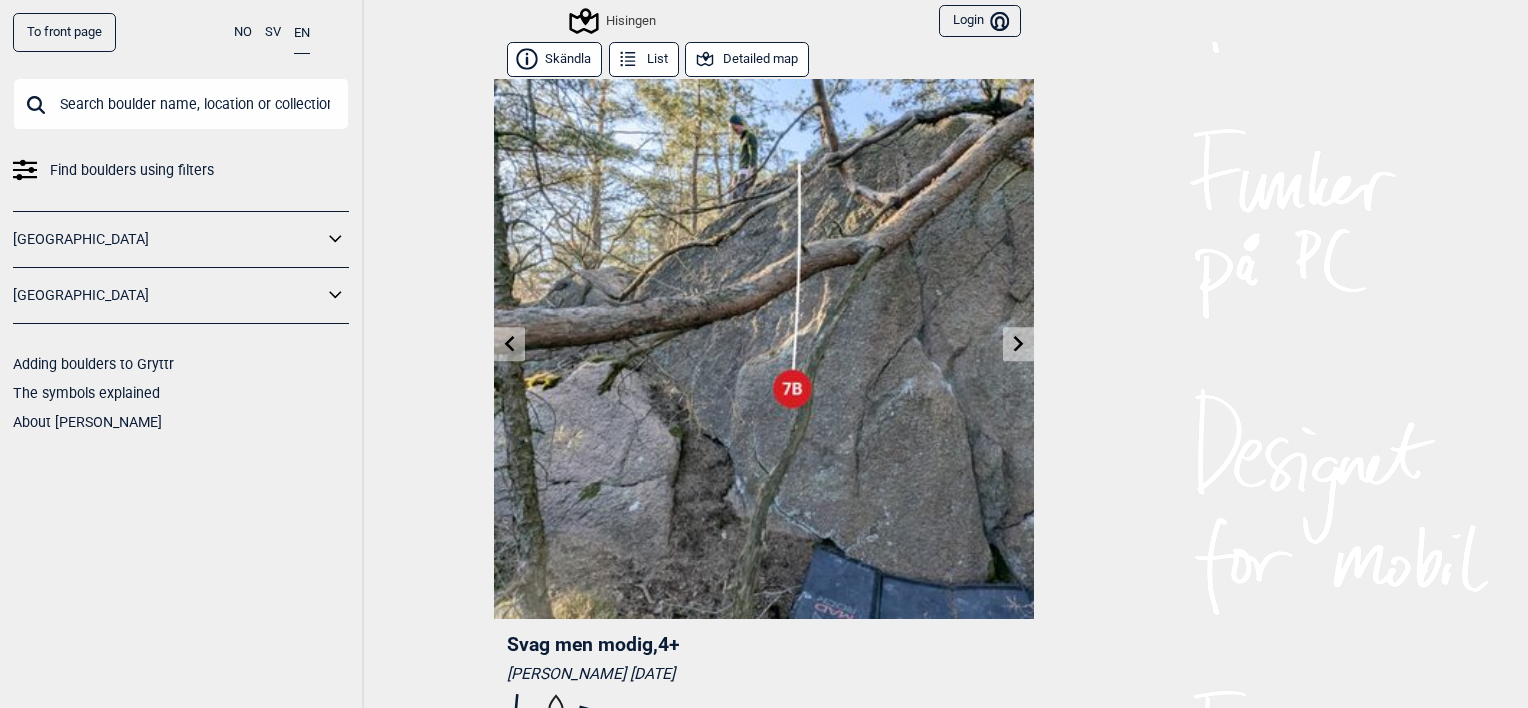 click at bounding box center (1018, 344) 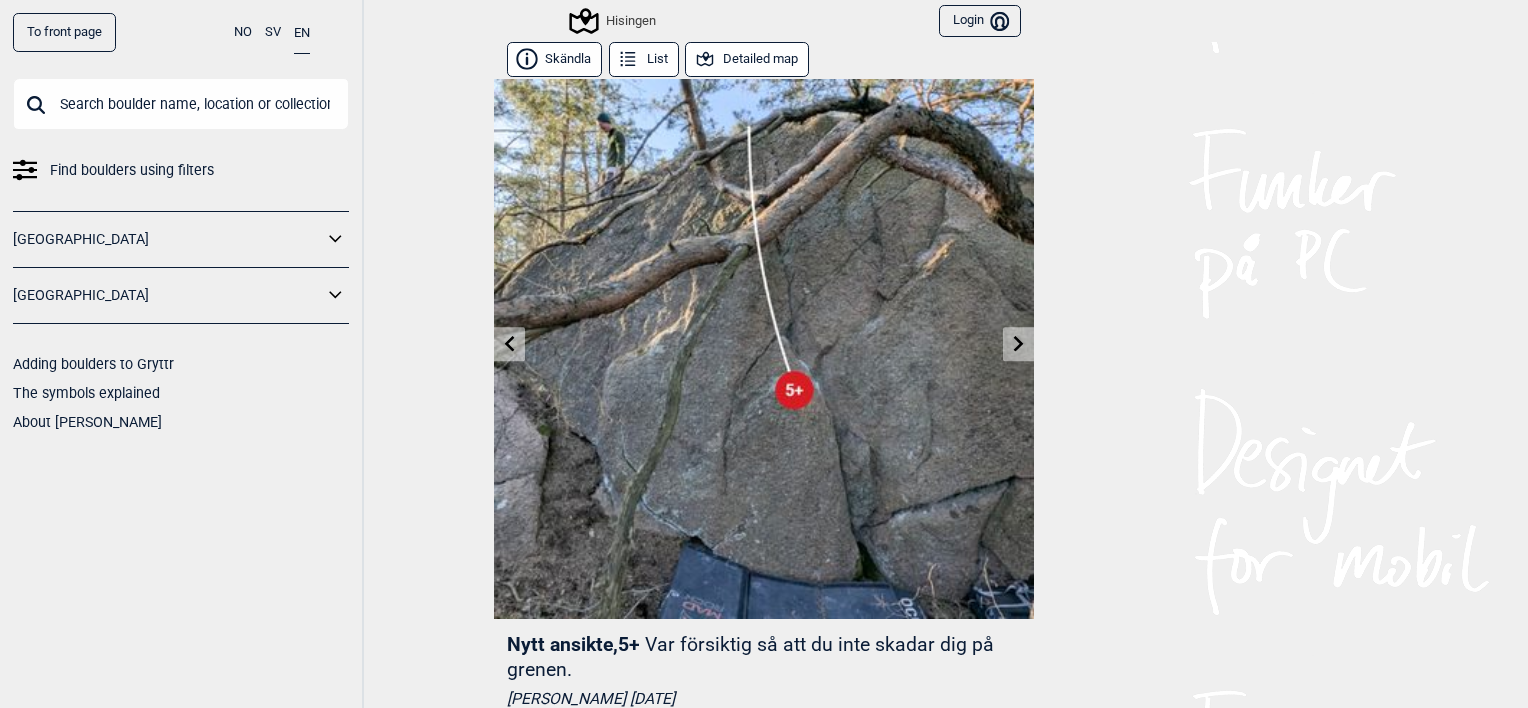click at bounding box center (1018, 344) 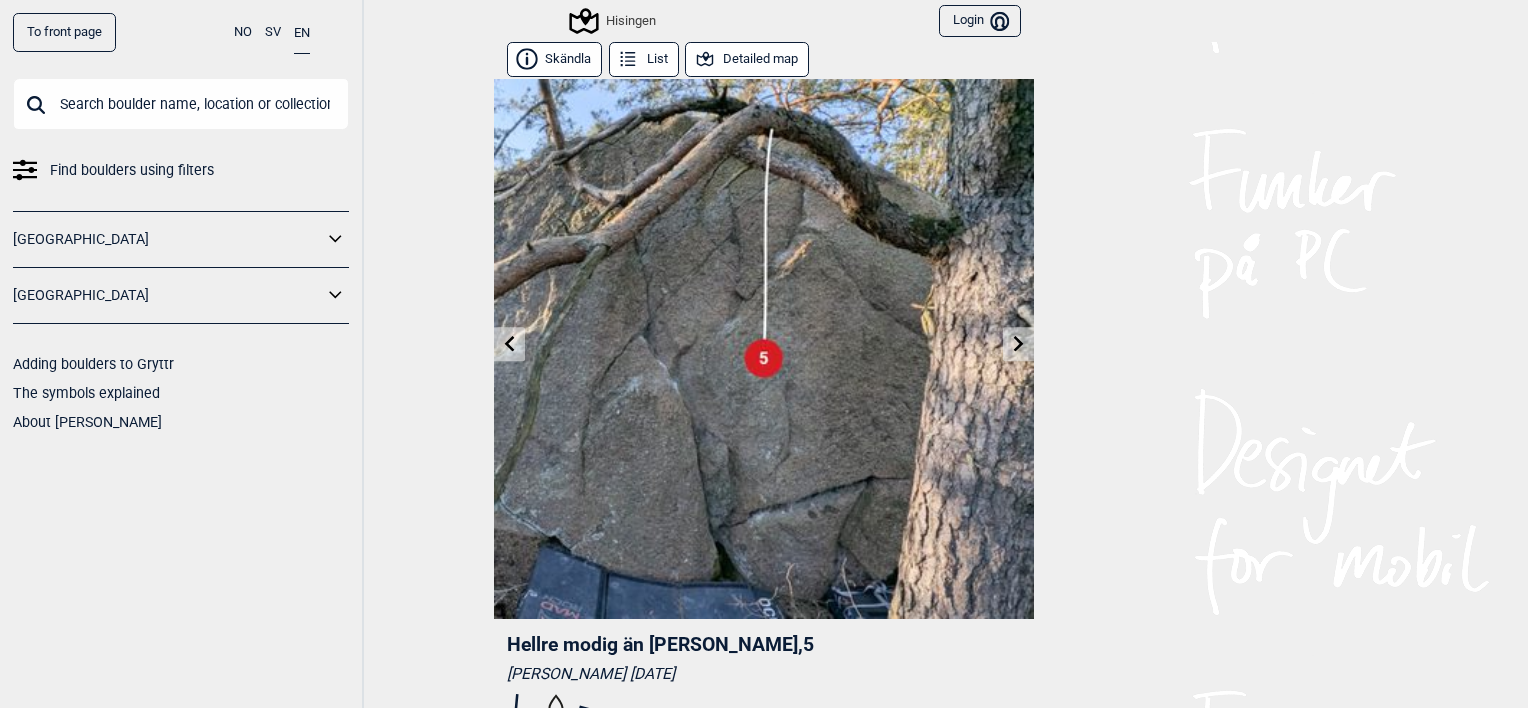click at bounding box center [1018, 344] 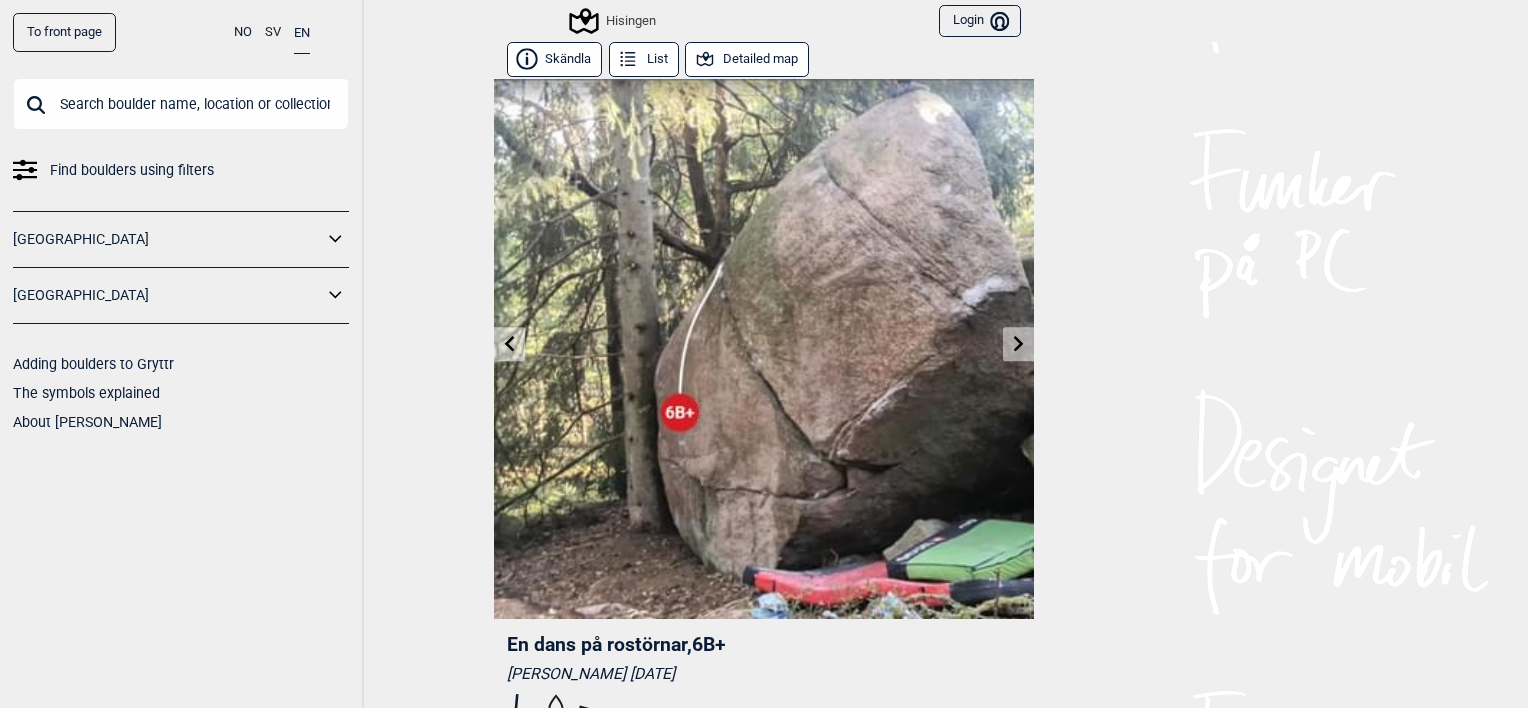 click at bounding box center [1018, 344] 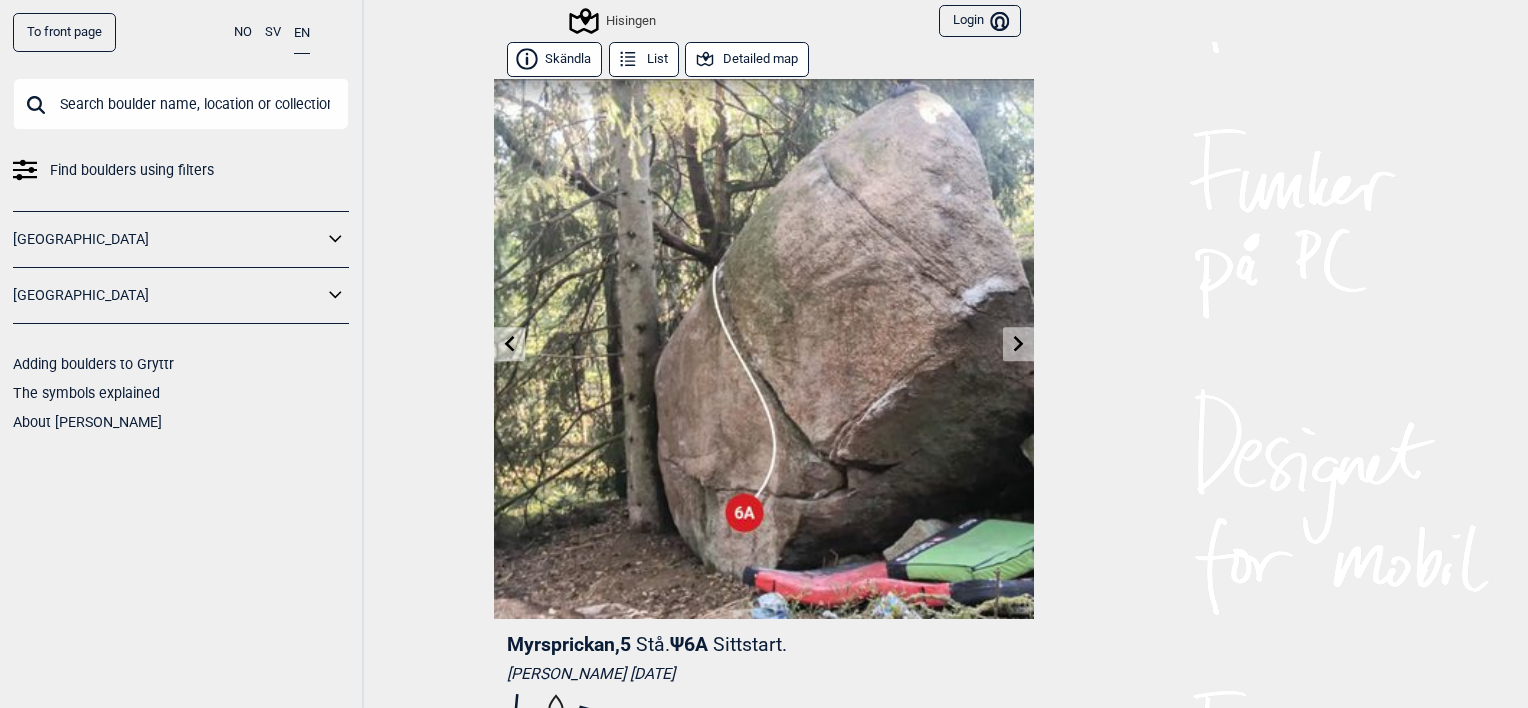 click at bounding box center (1018, 344) 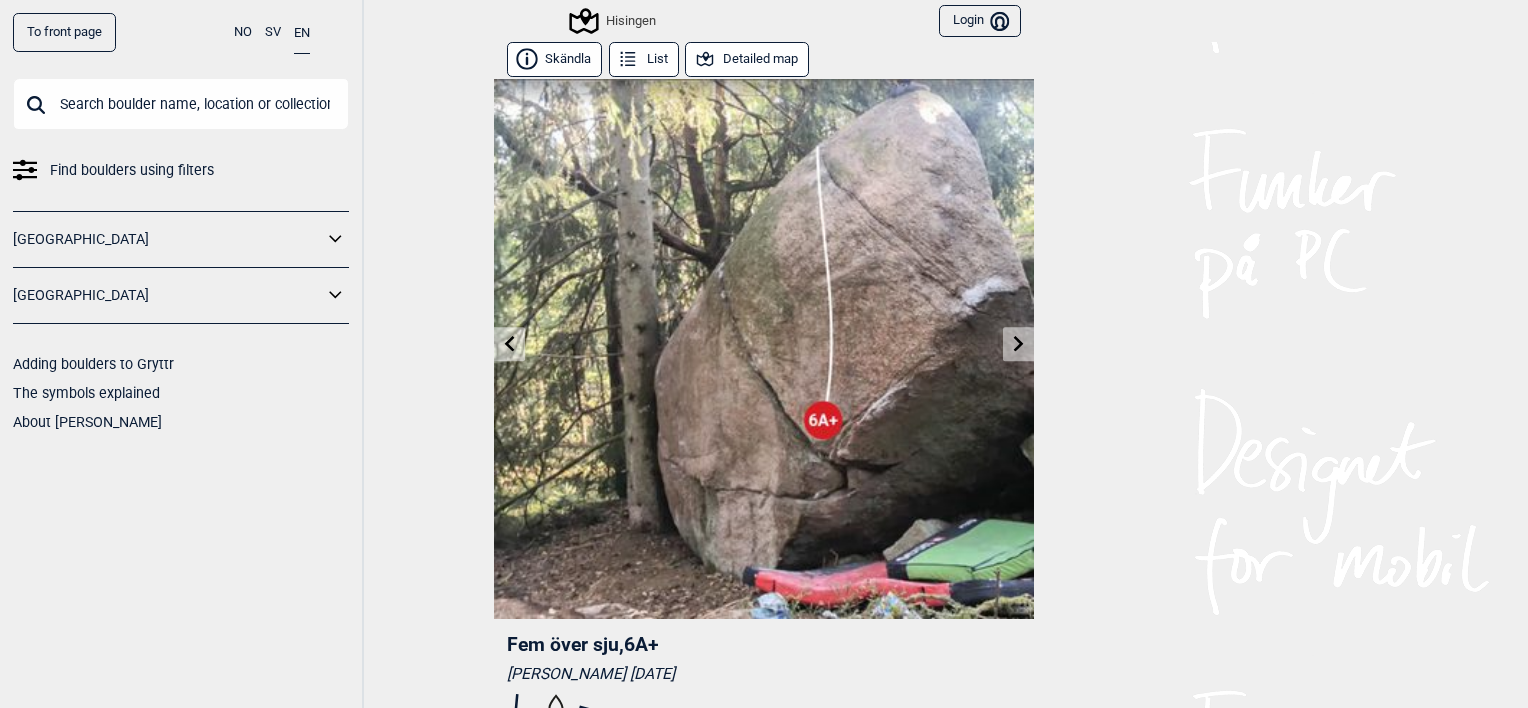 click at bounding box center [1018, 344] 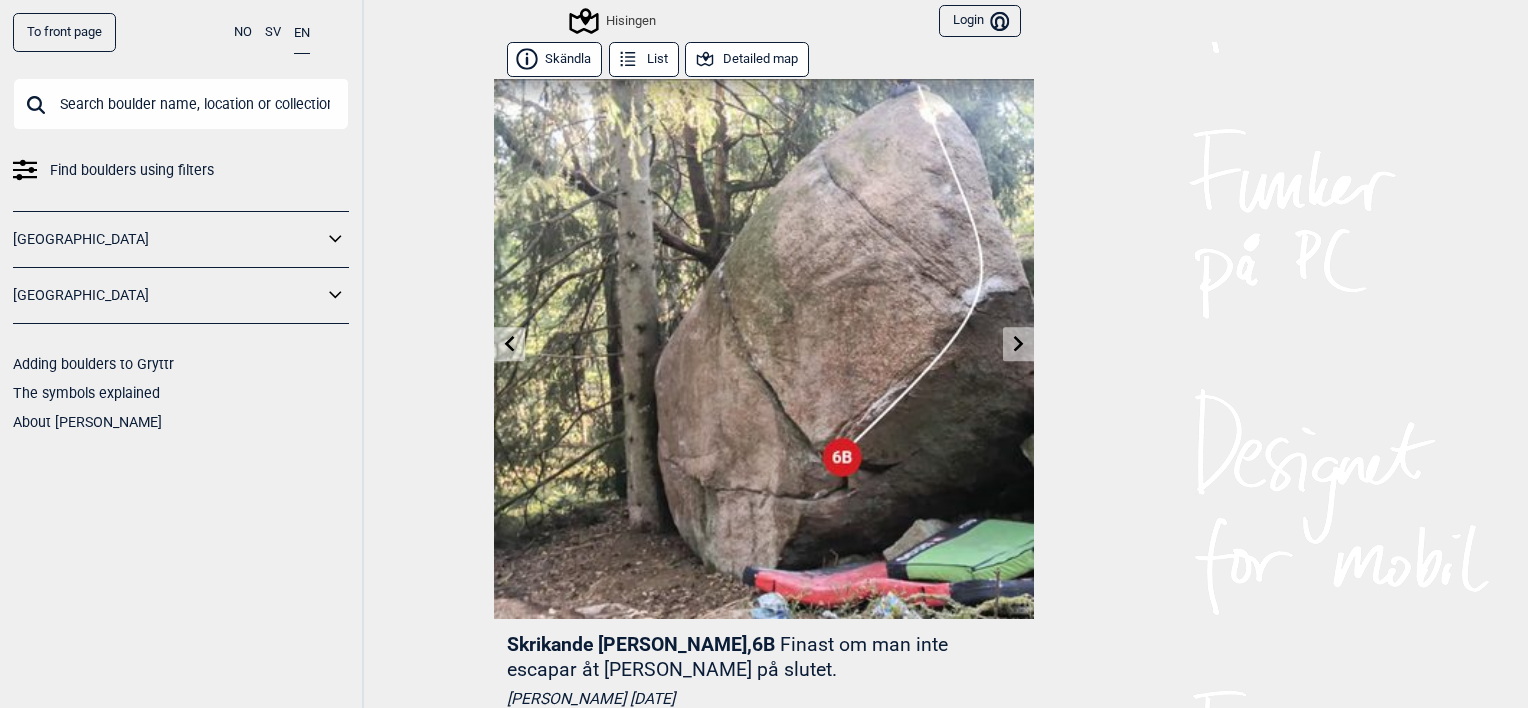 click at bounding box center [1018, 344] 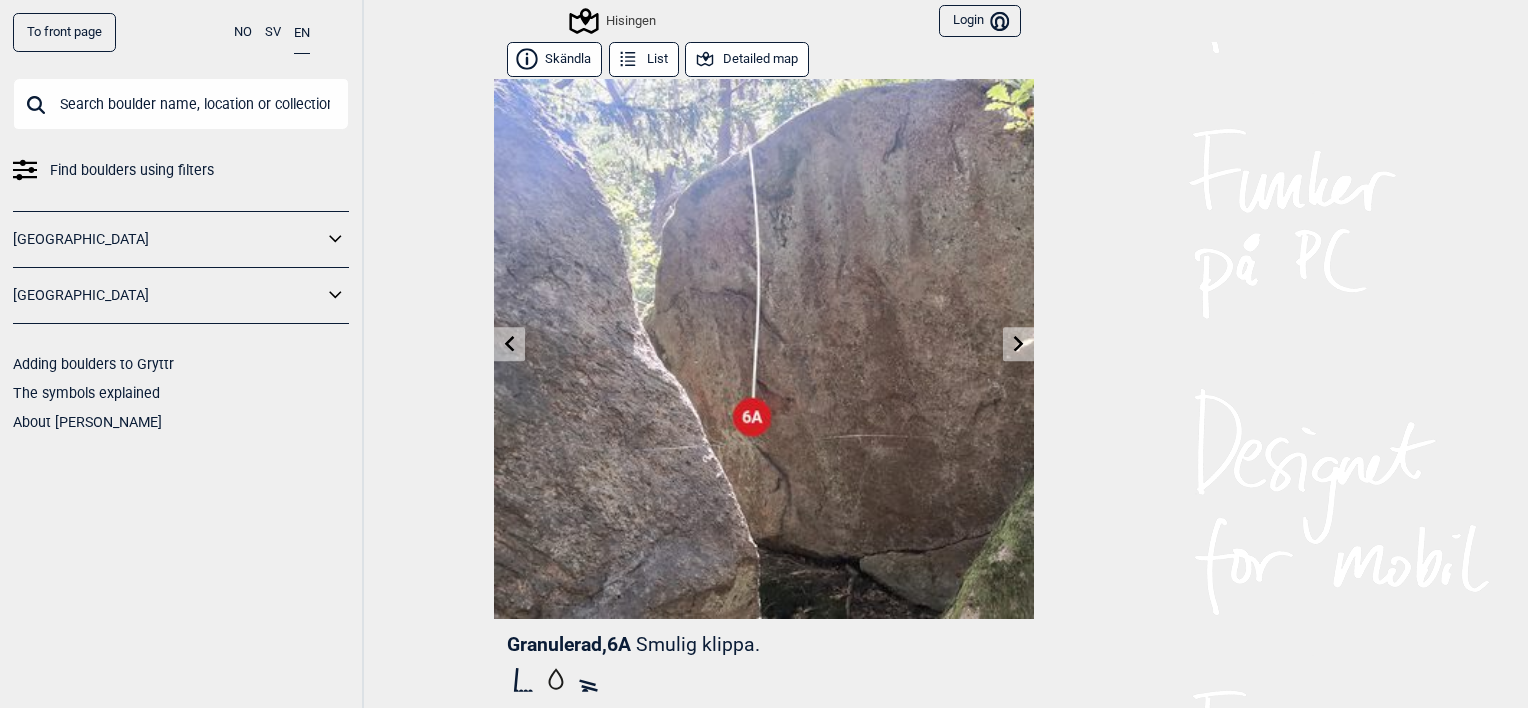 click on "Detailed map" at bounding box center [747, 59] 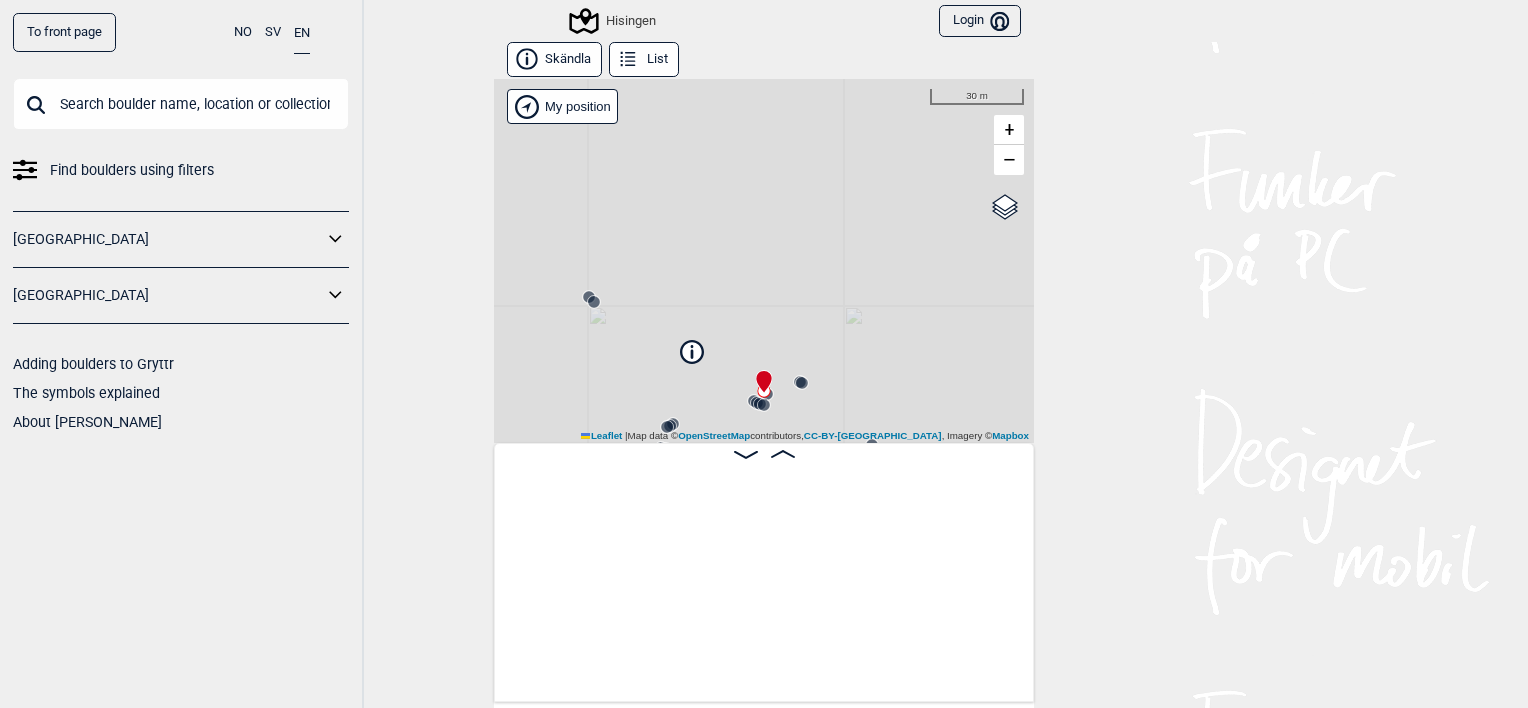 scroll, scrollTop: 0, scrollLeft: 2196, axis: horizontal 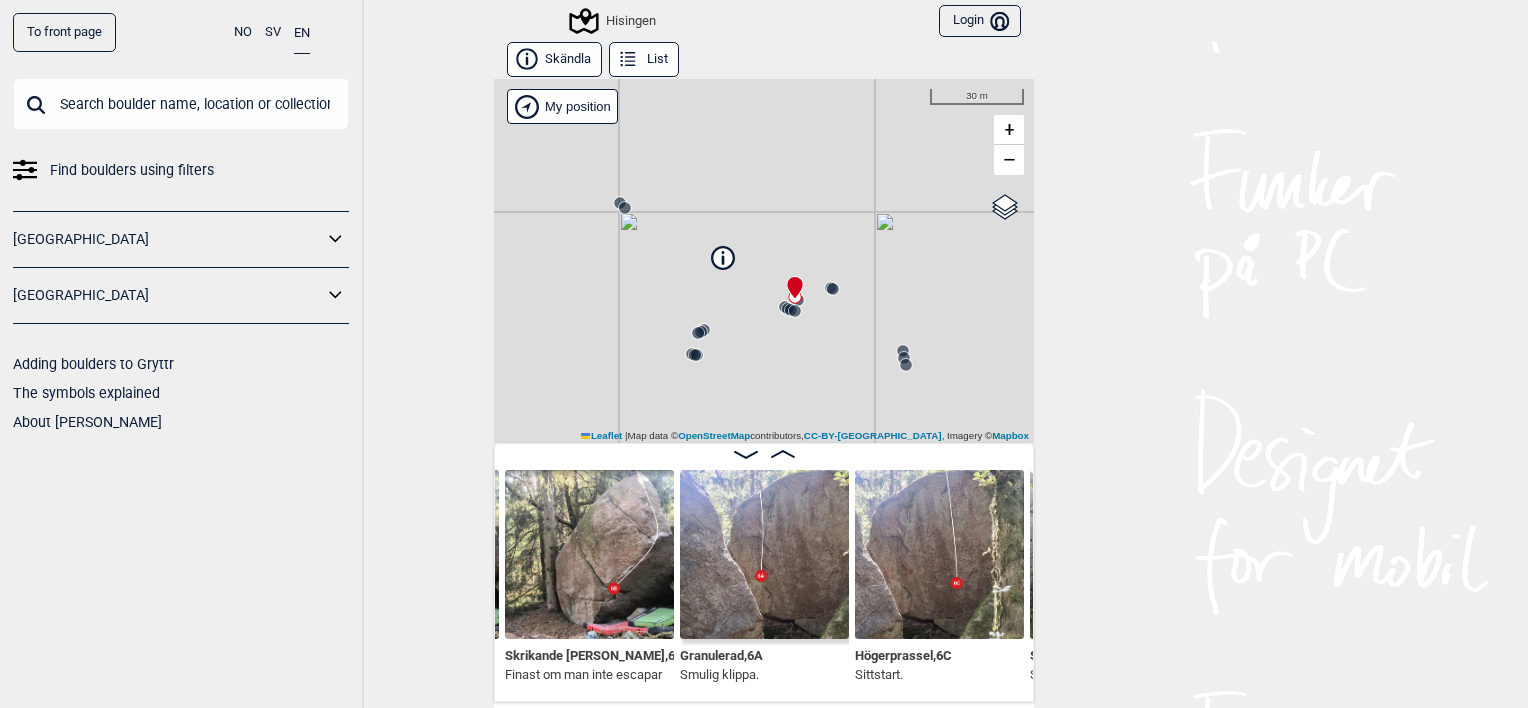 drag, startPoint x: 839, startPoint y: 334, endPoint x: 885, endPoint y: 227, distance: 116.46888 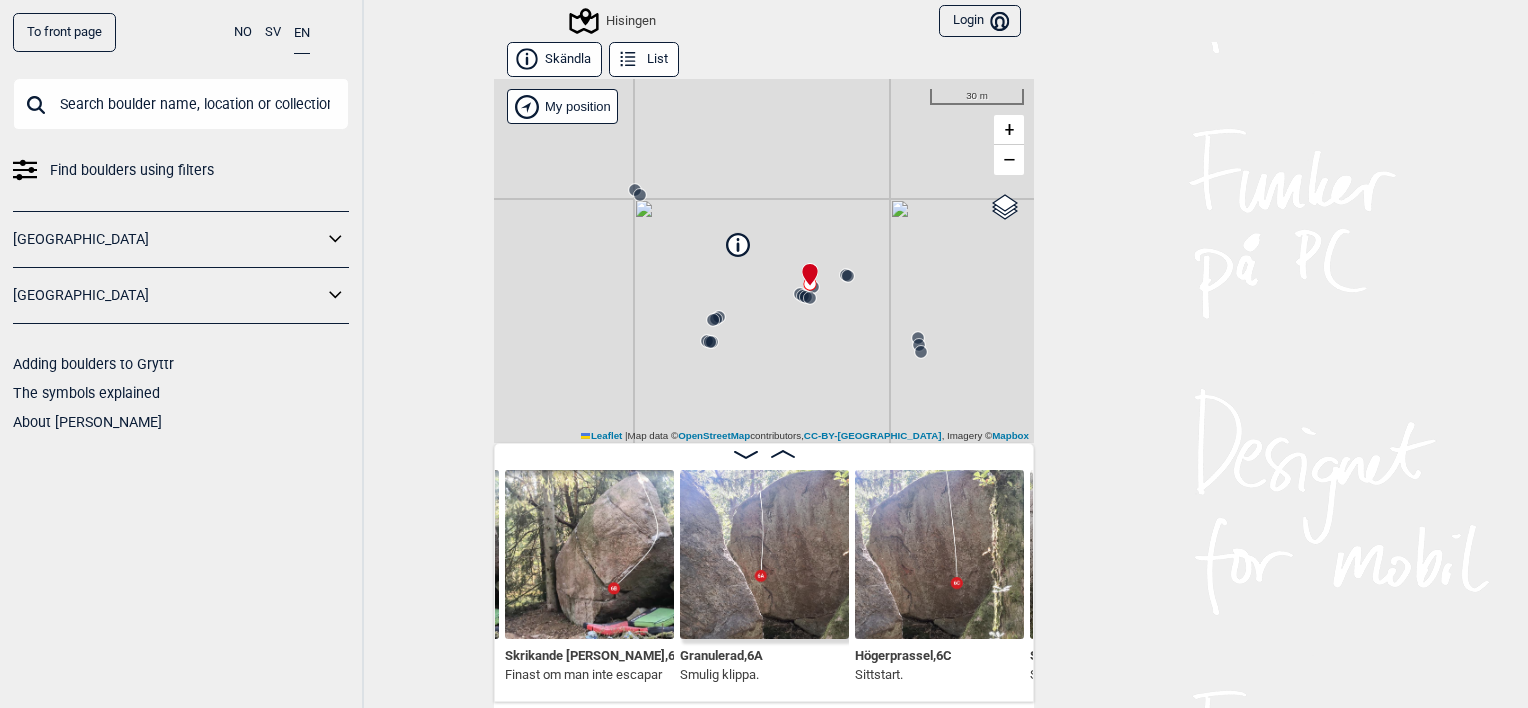 click 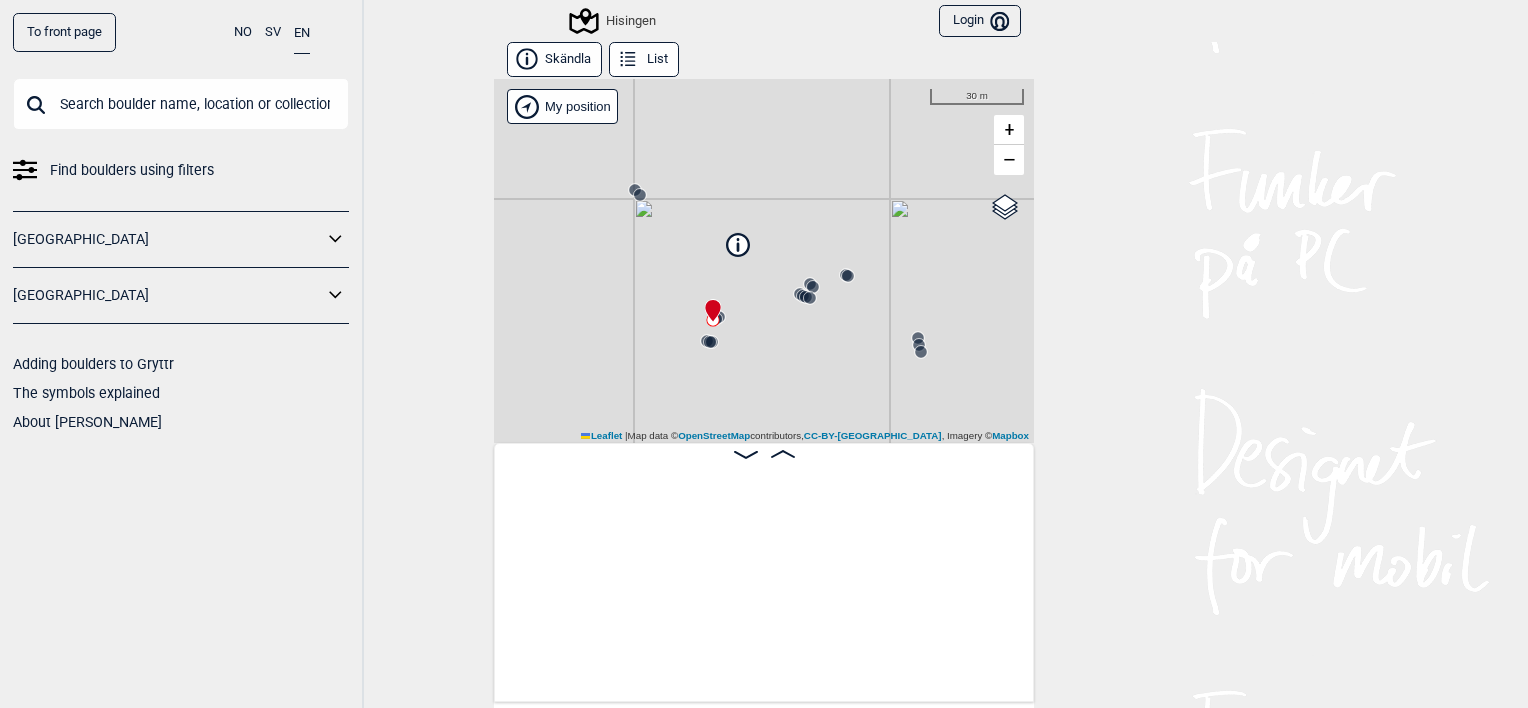 scroll, scrollTop: 0, scrollLeft: 1352, axis: horizontal 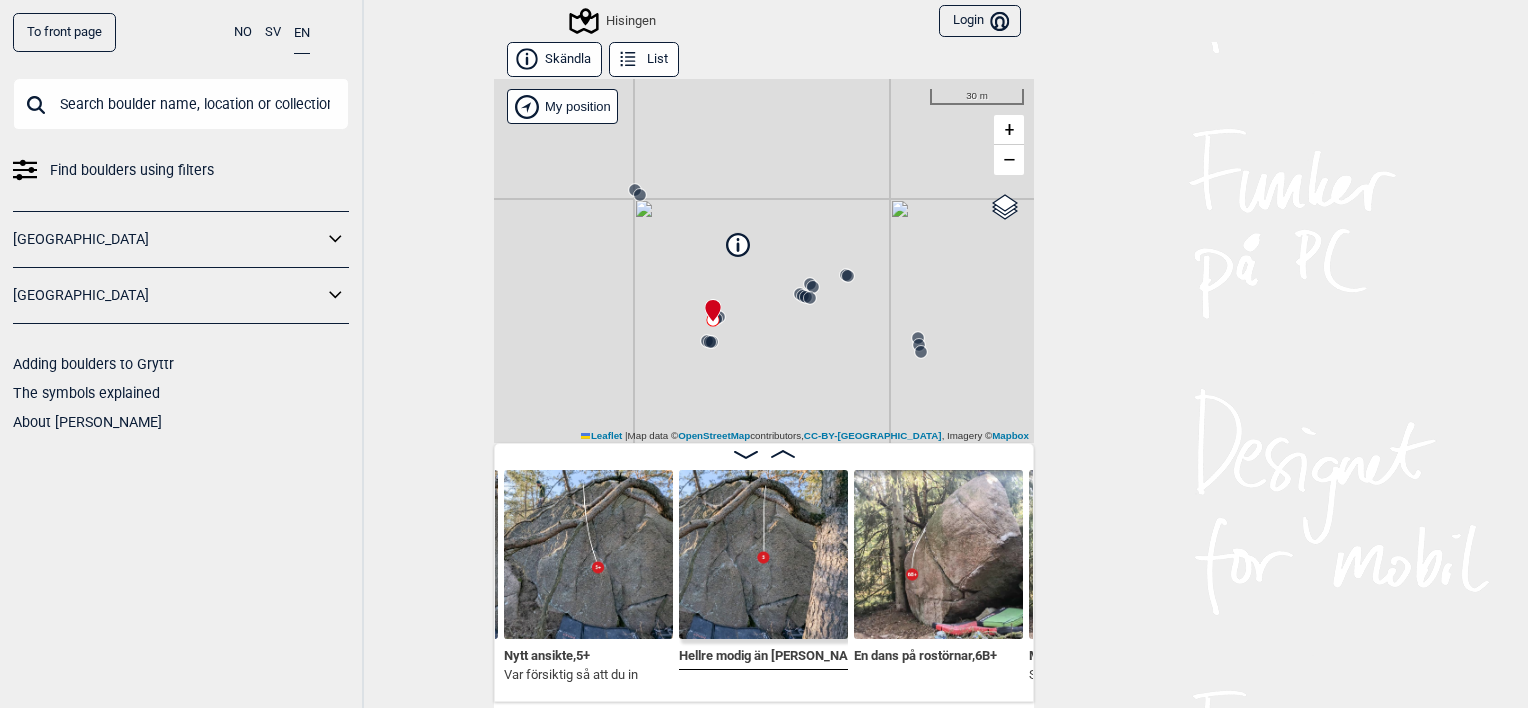 click 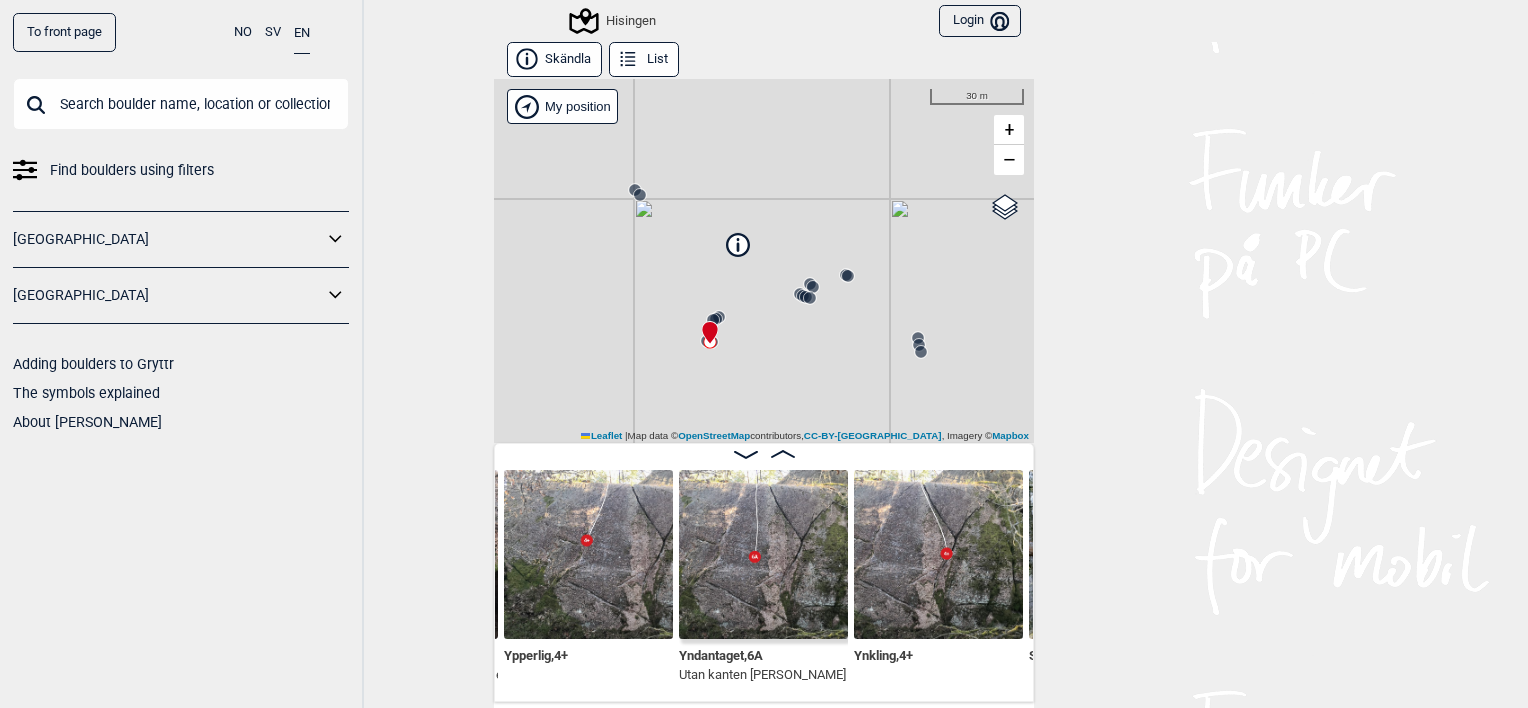 click 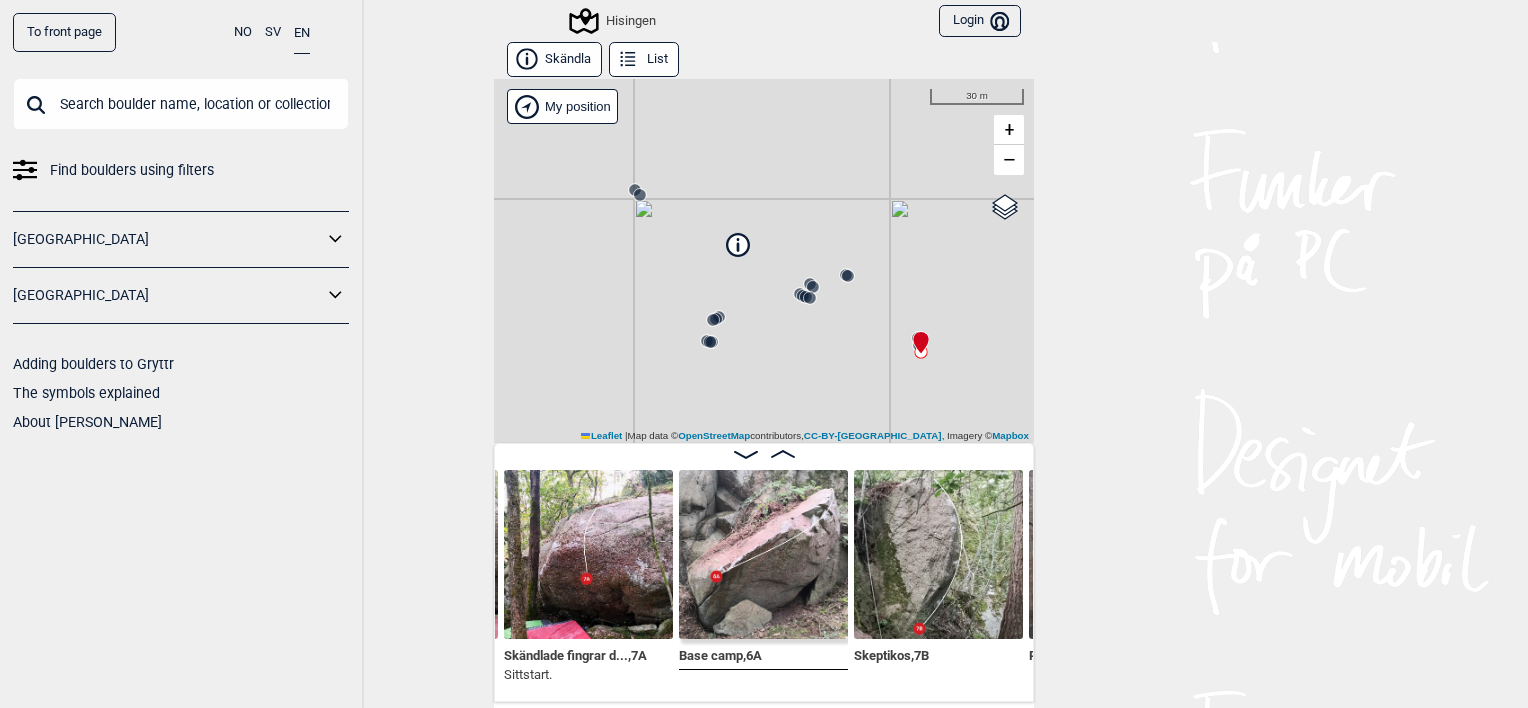 click 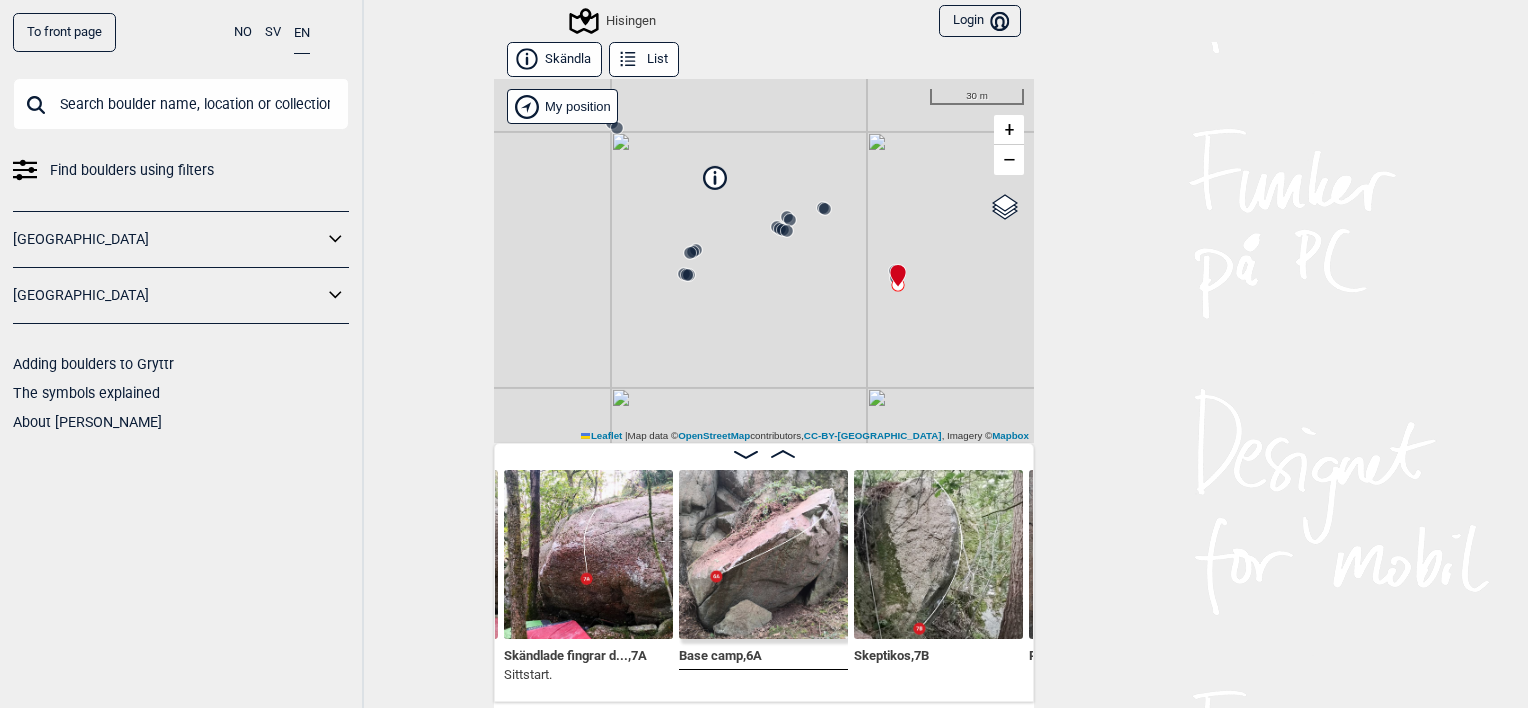 drag, startPoint x: 858, startPoint y: 319, endPoint x: 848, endPoint y: 272, distance: 48.052055 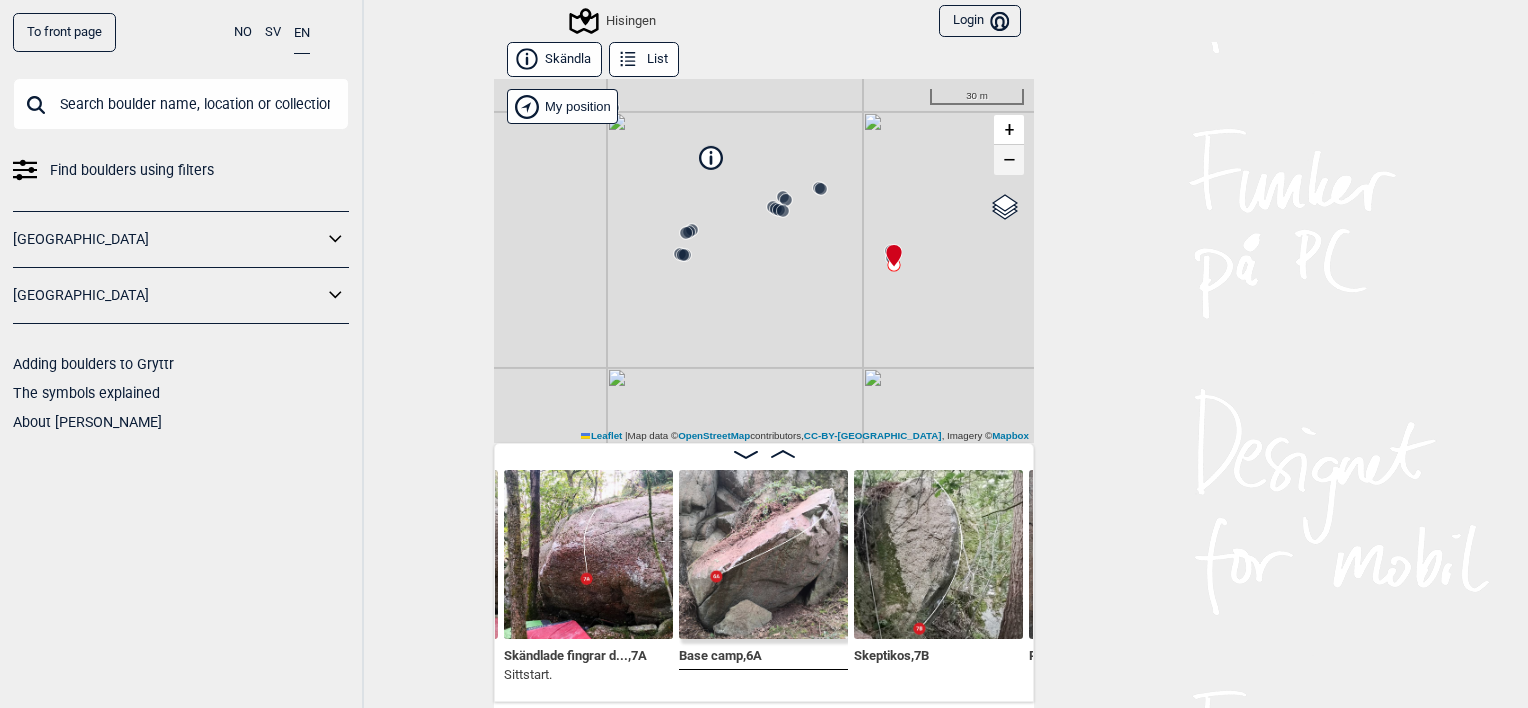 click on "−" at bounding box center (1009, 160) 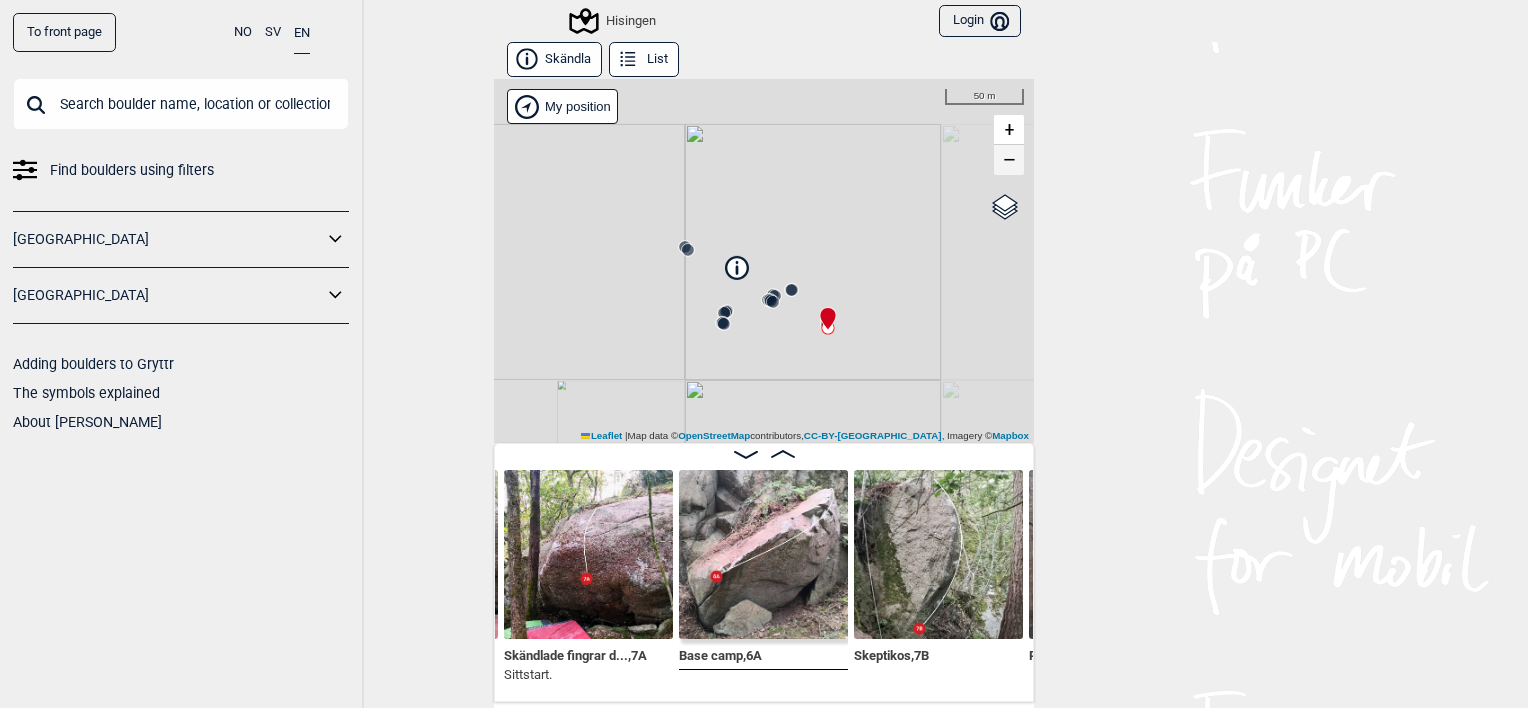 click on "−" at bounding box center [1009, 160] 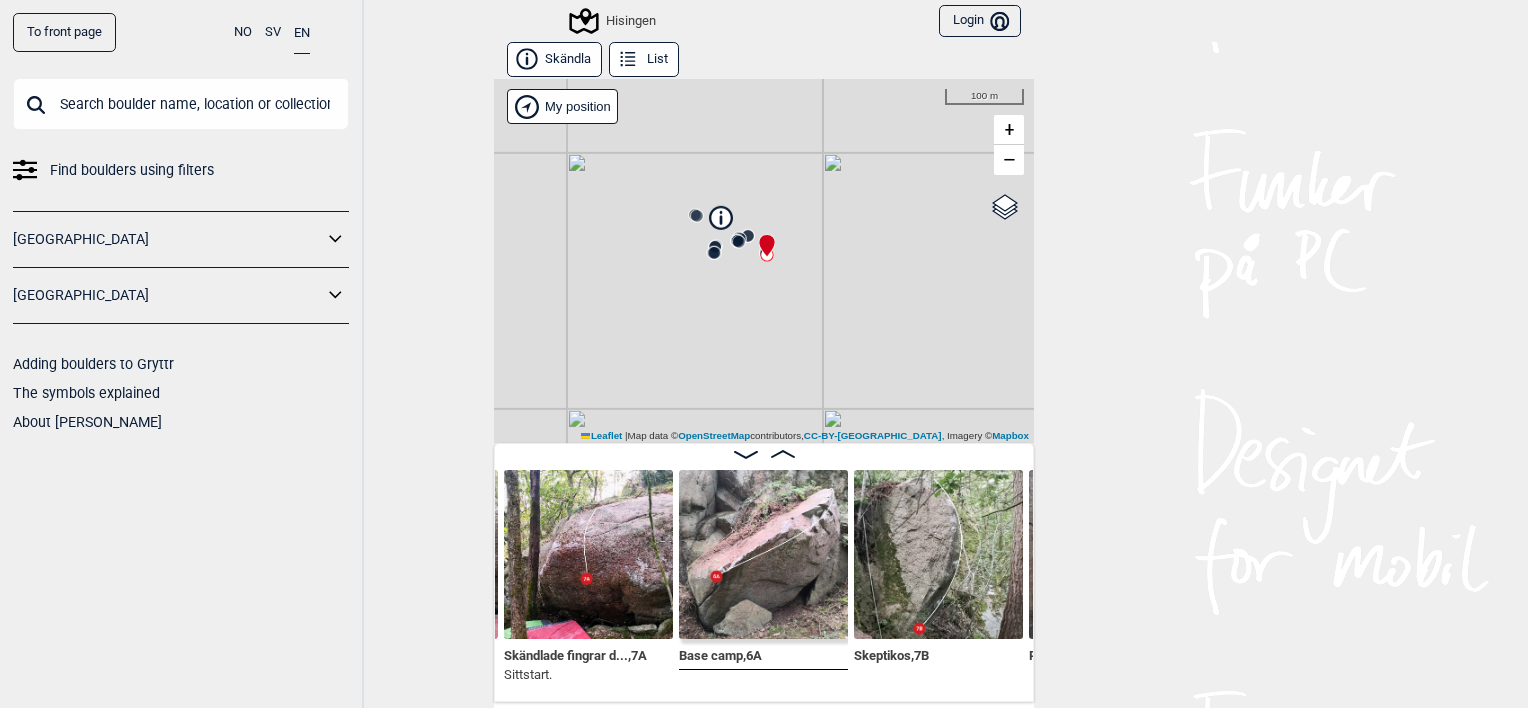 drag, startPoint x: 917, startPoint y: 274, endPoint x: 882, endPoint y: 158, distance: 121.16518 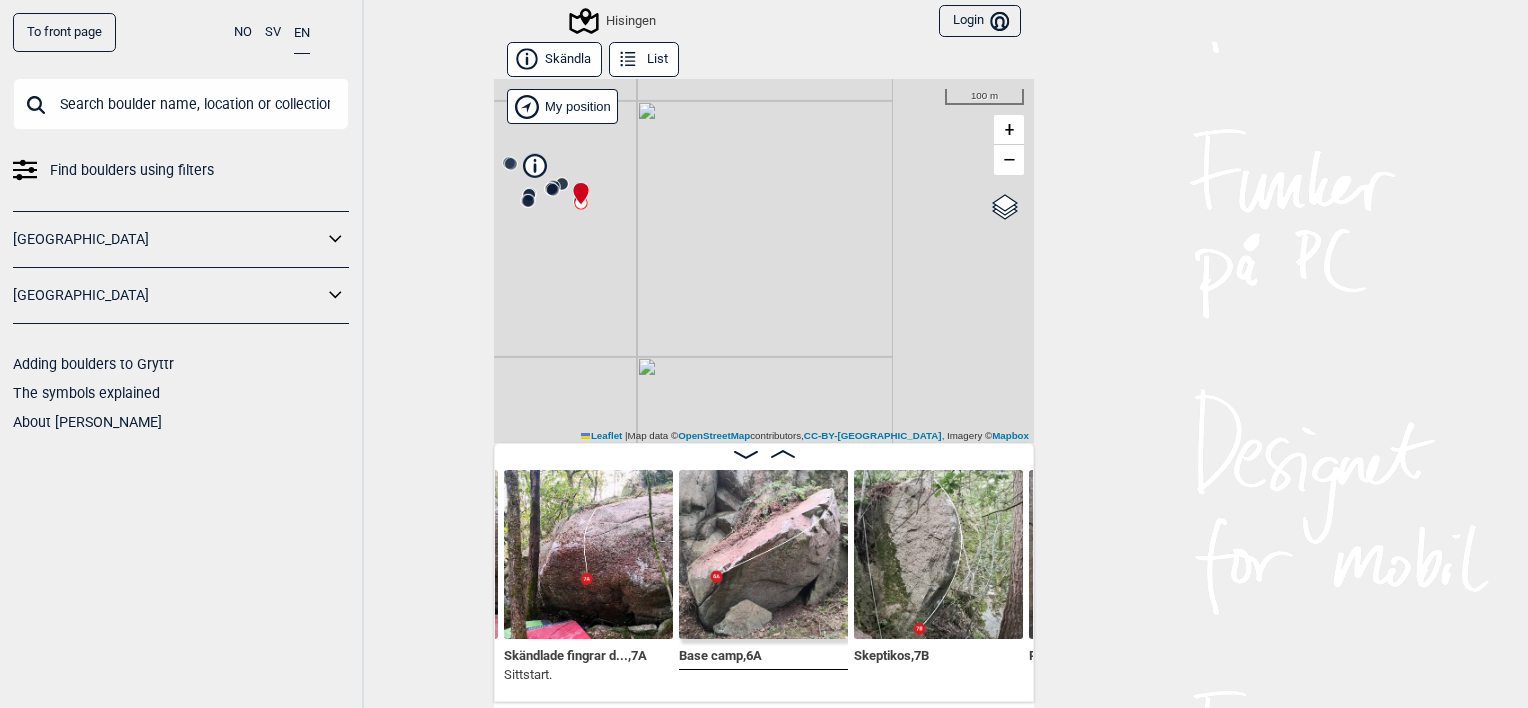 drag, startPoint x: 854, startPoint y: 266, endPoint x: 674, endPoint y: 225, distance: 184.6104 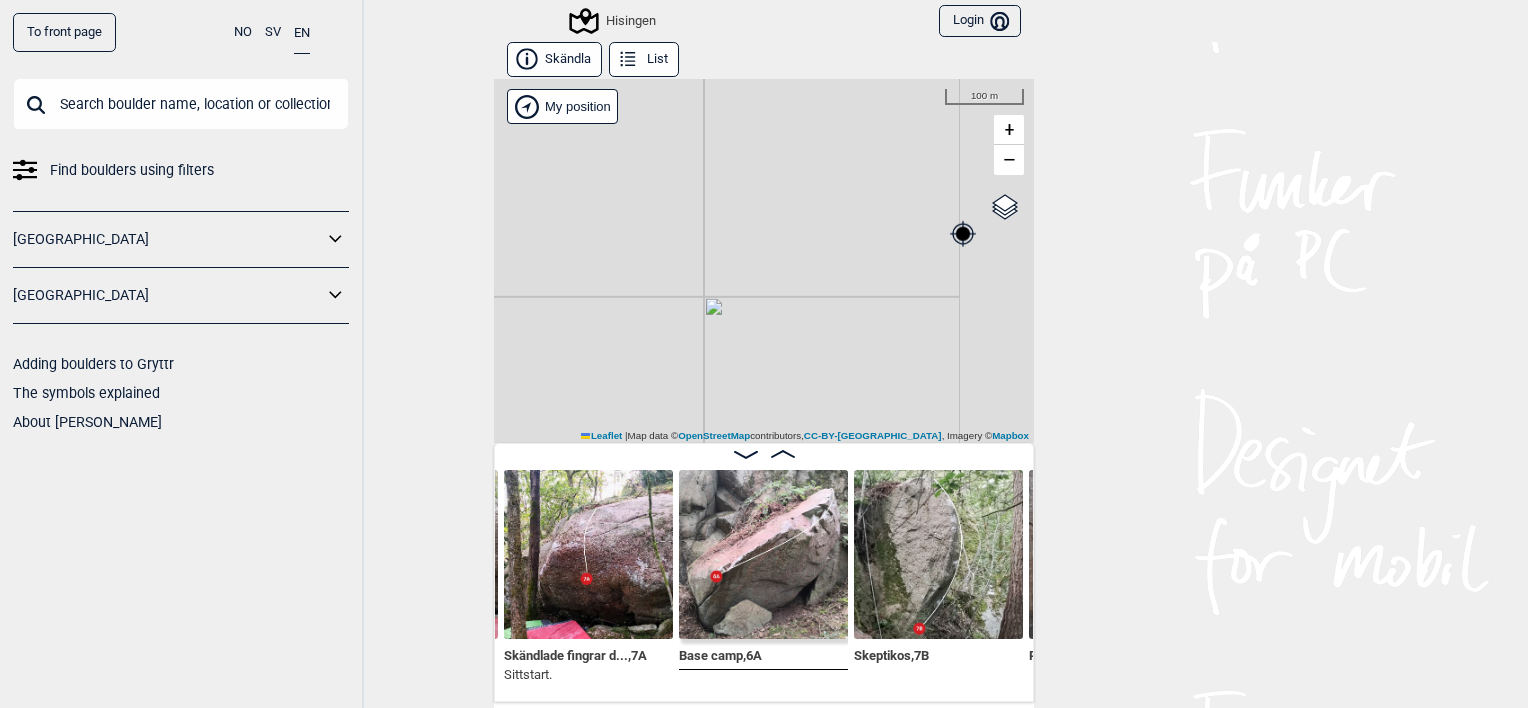 drag, startPoint x: 882, startPoint y: 307, endPoint x: 677, endPoint y: 243, distance: 214.75801 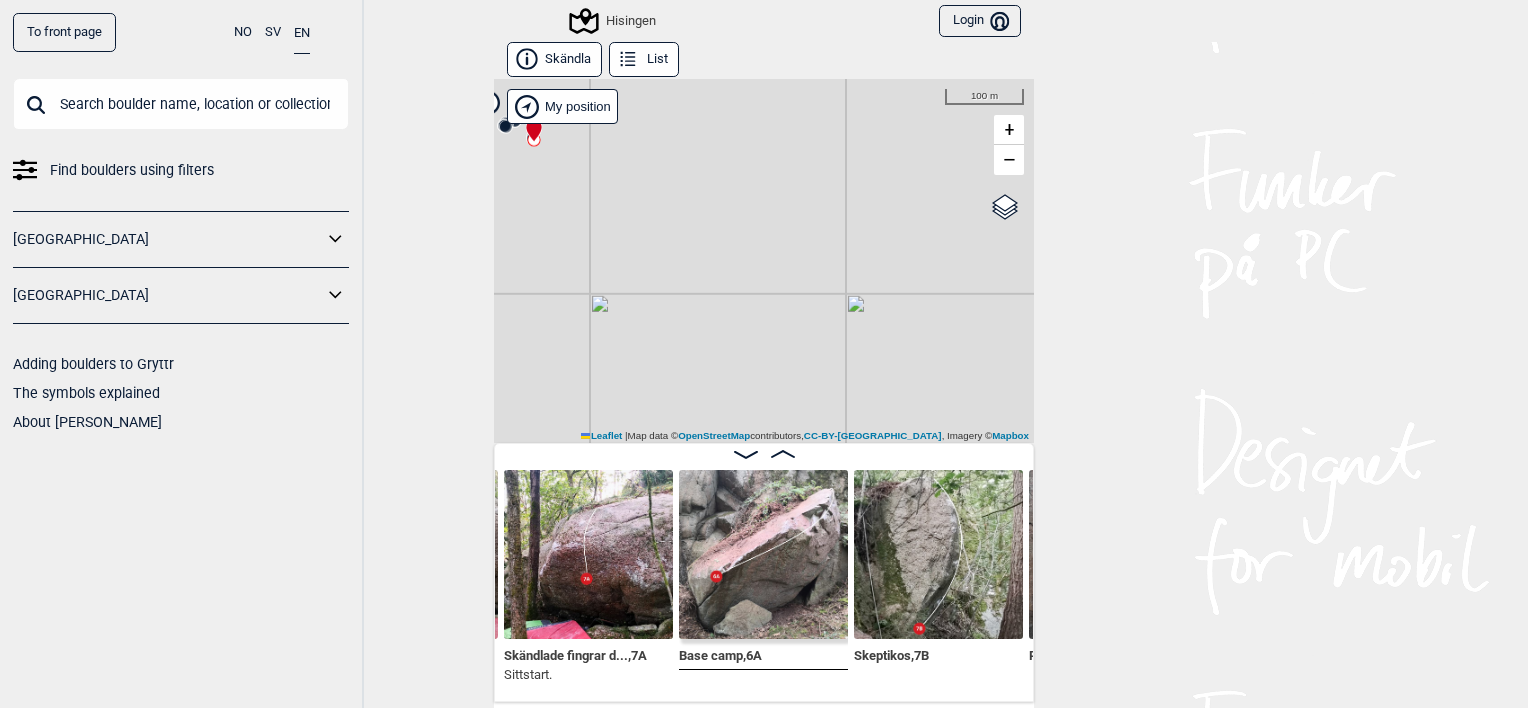 drag, startPoint x: 710, startPoint y: 247, endPoint x: 857, endPoint y: 246, distance: 147.0034 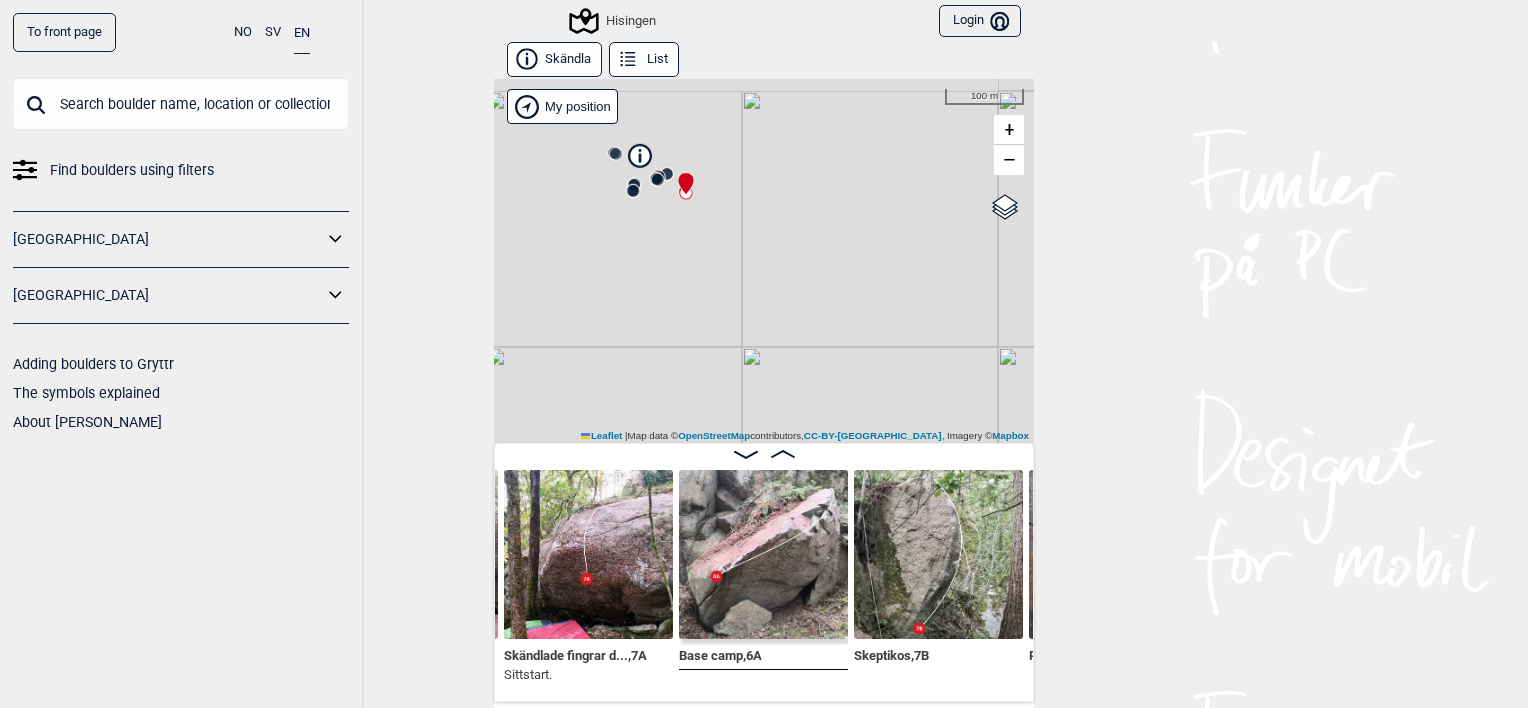 drag, startPoint x: 680, startPoint y: 230, endPoint x: 844, endPoint y: 287, distance: 173.62315 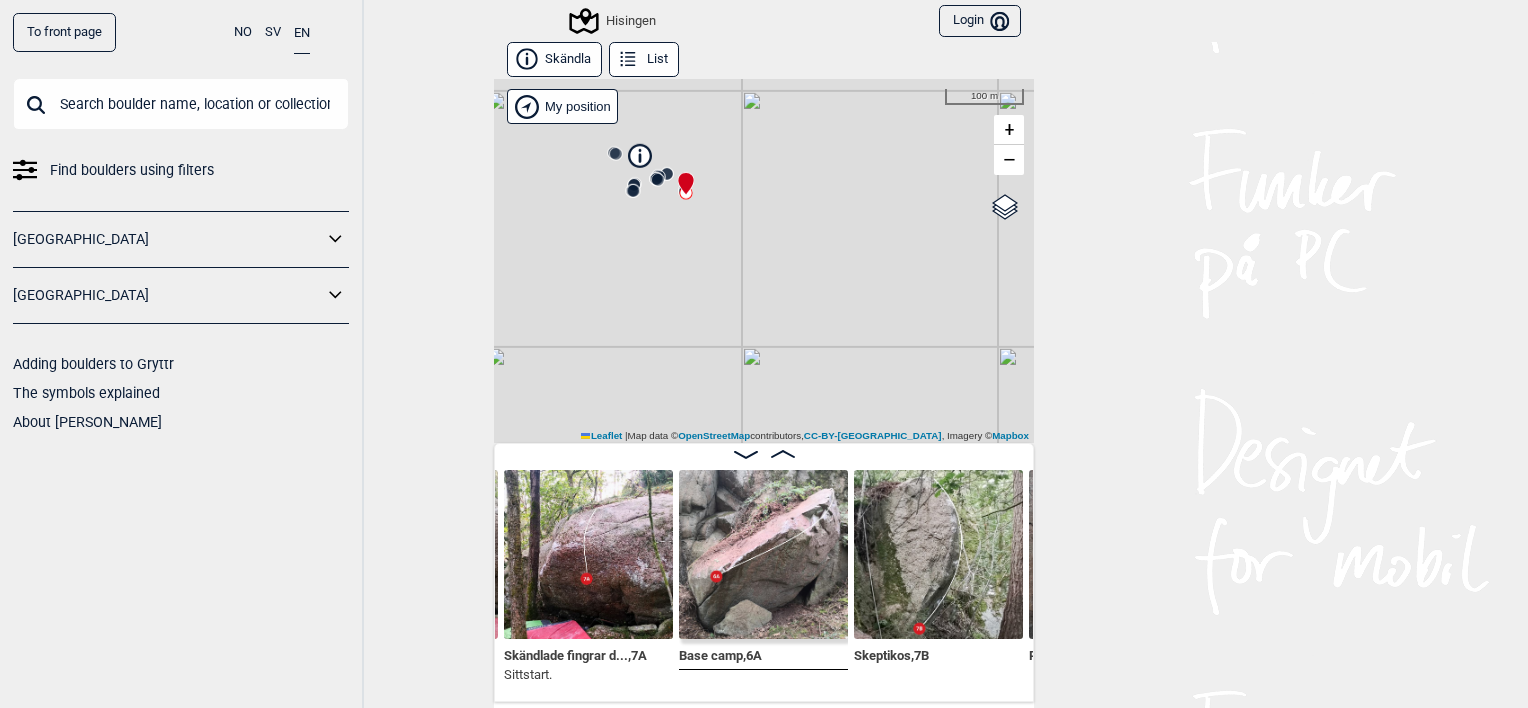 click on "Hisingen
Brukerens posisjon
My position 100 m + −  OpenStreetMap  Google satellite  Leaflet   |  Map data ©  OpenStreetMap  contributors,  CC-BY-SA , Imagery ©  Mapbox" at bounding box center [764, 261] 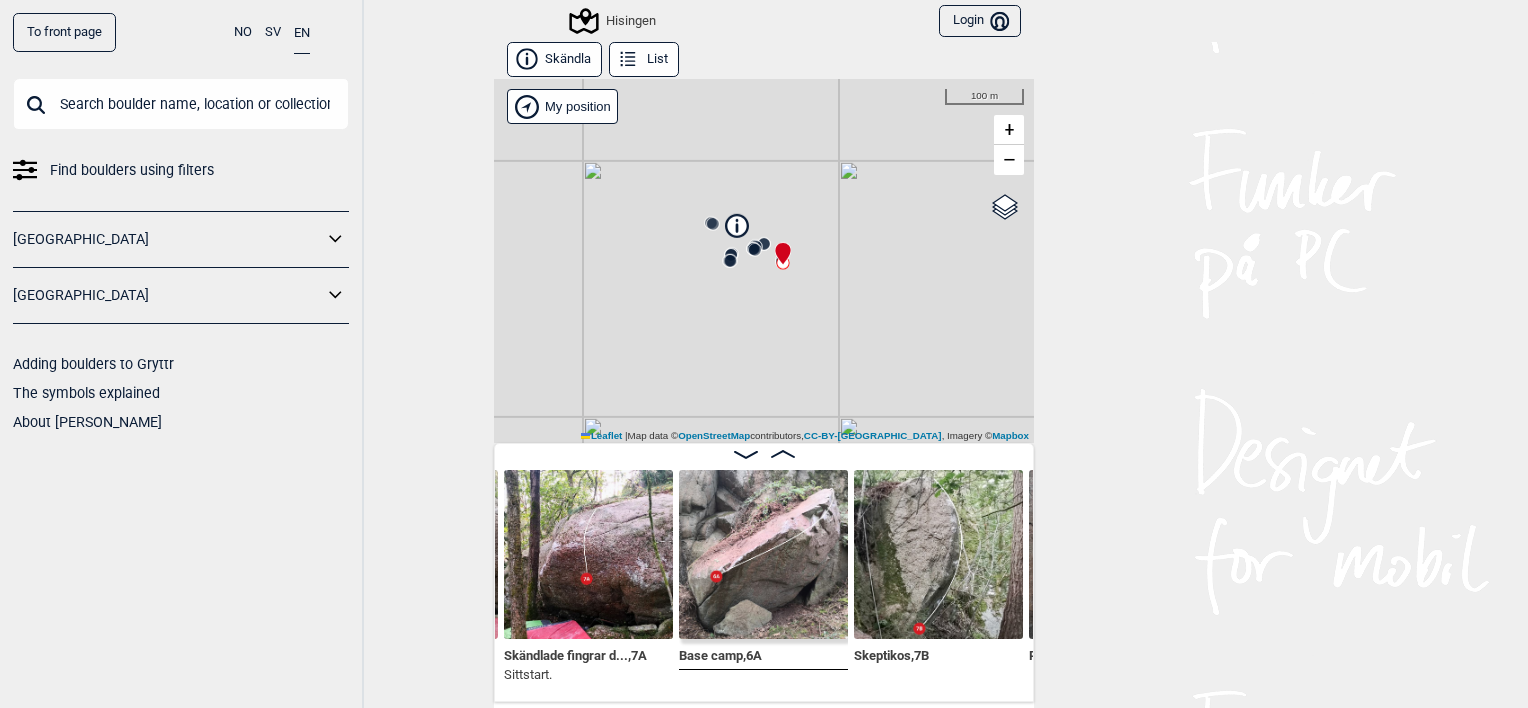 drag, startPoint x: 708, startPoint y: 238, endPoint x: 803, endPoint y: 311, distance: 119.80818 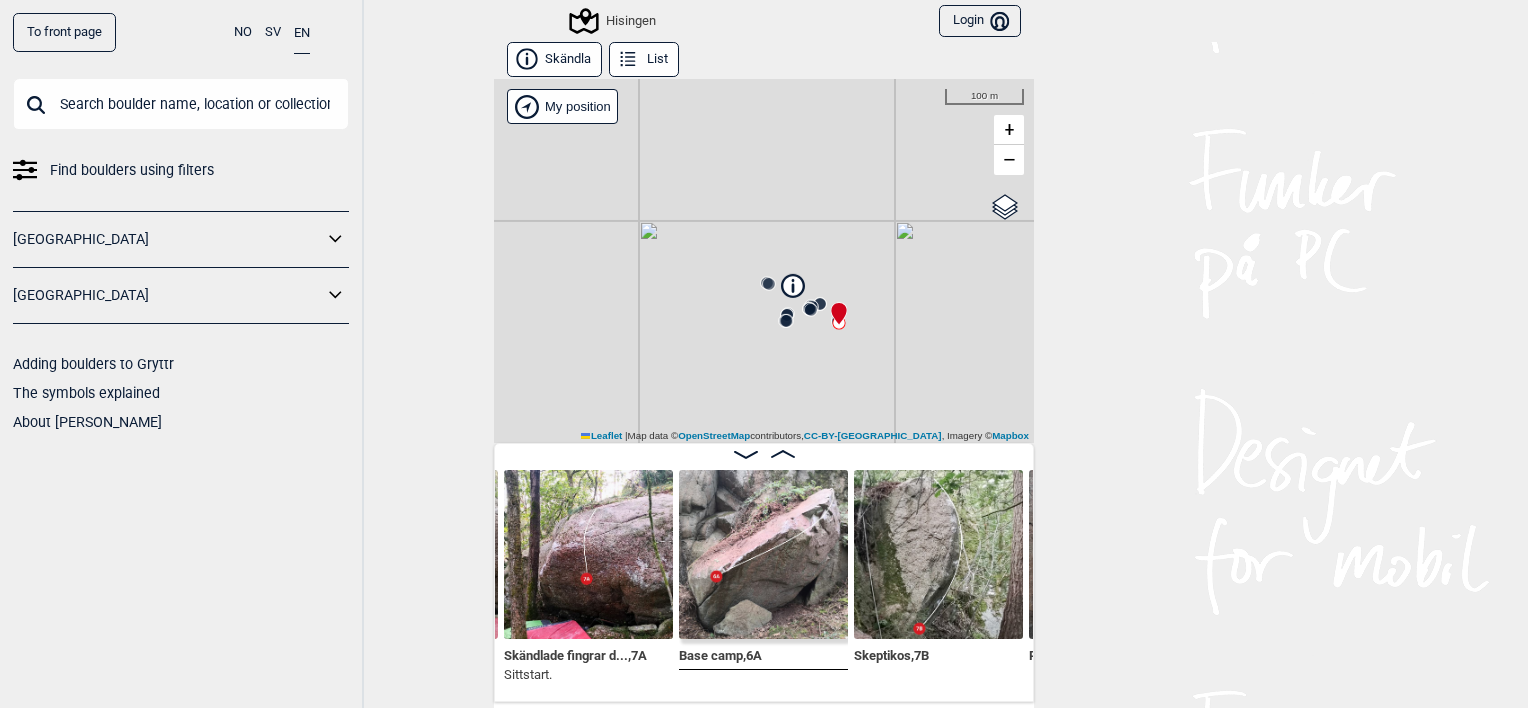 drag, startPoint x: 784, startPoint y: 237, endPoint x: 830, endPoint y: 290, distance: 70.178345 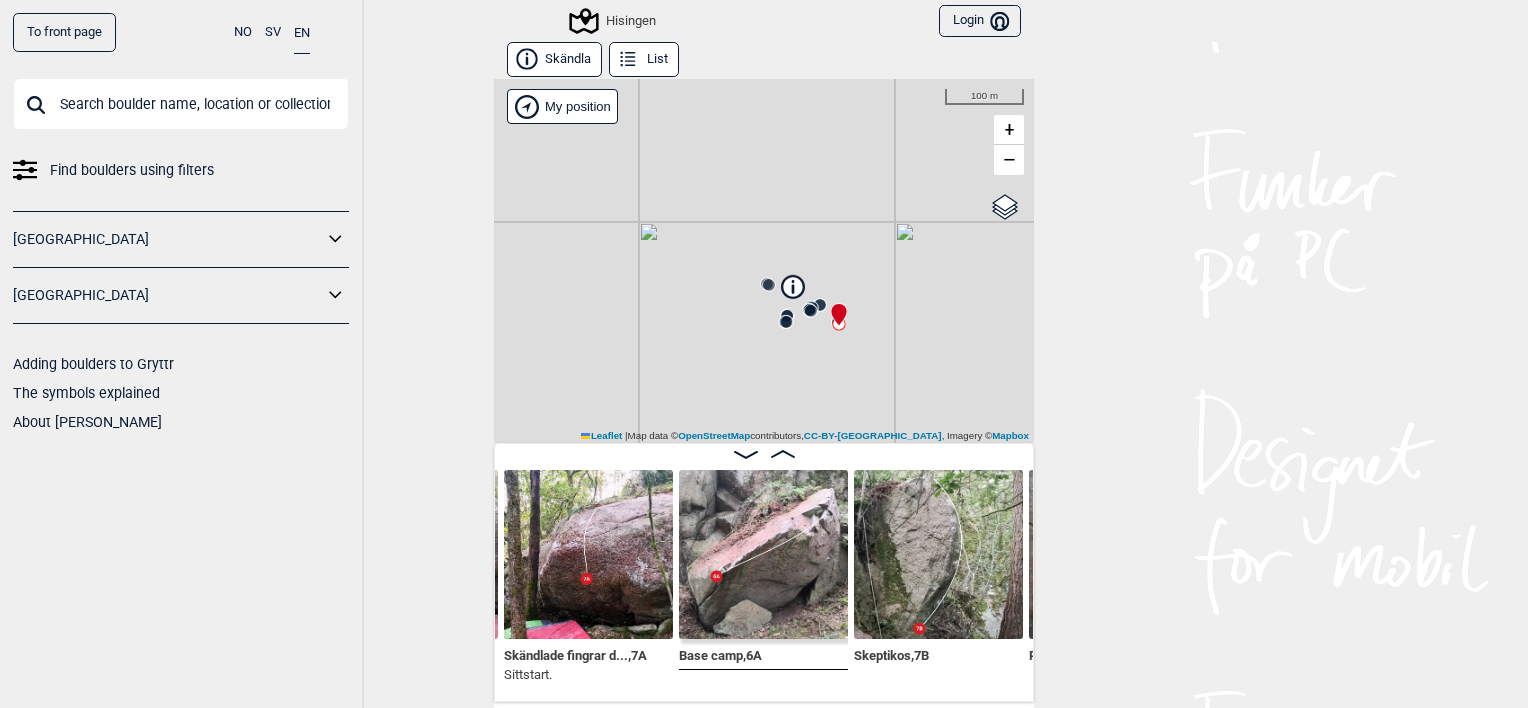 click 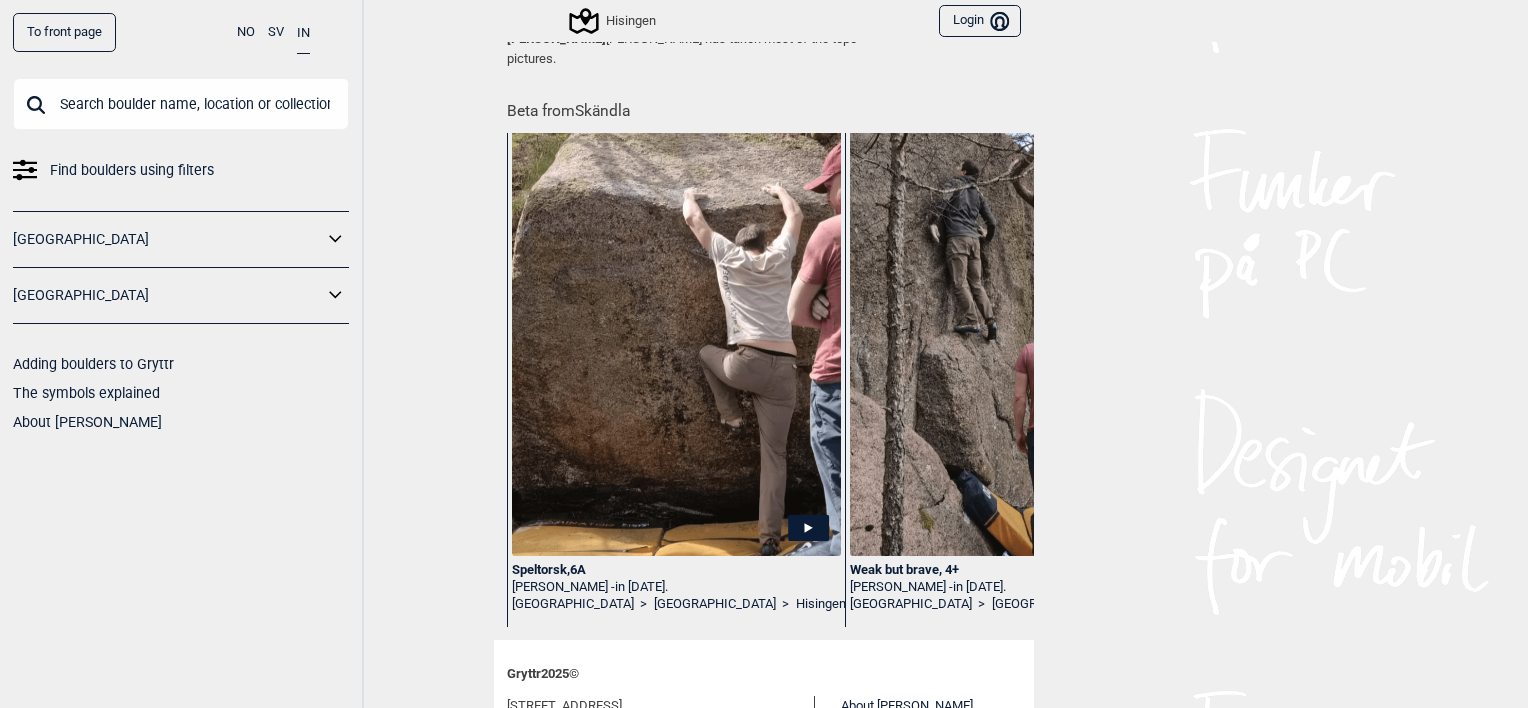 scroll, scrollTop: 700, scrollLeft: 0, axis: vertical 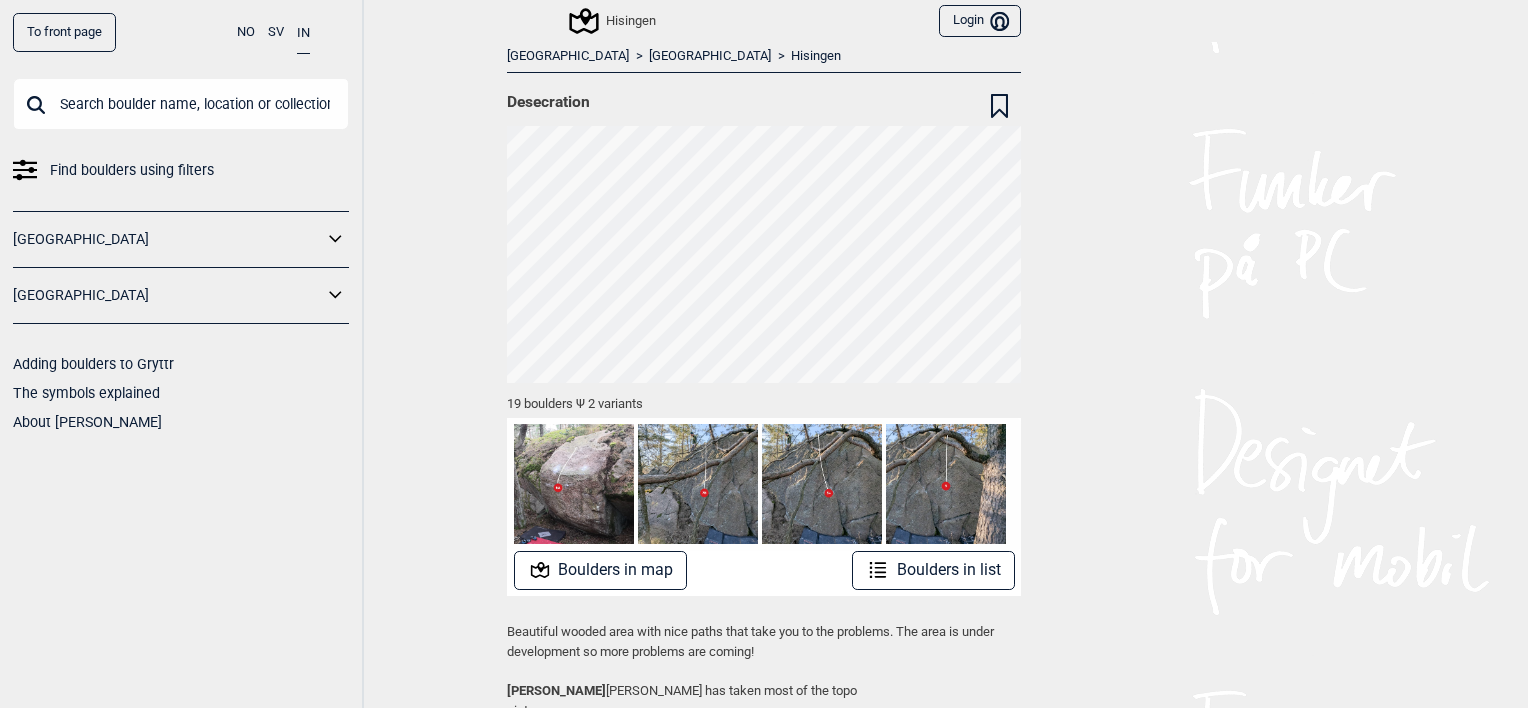 click on "Hisingen" at bounding box center (631, 20) 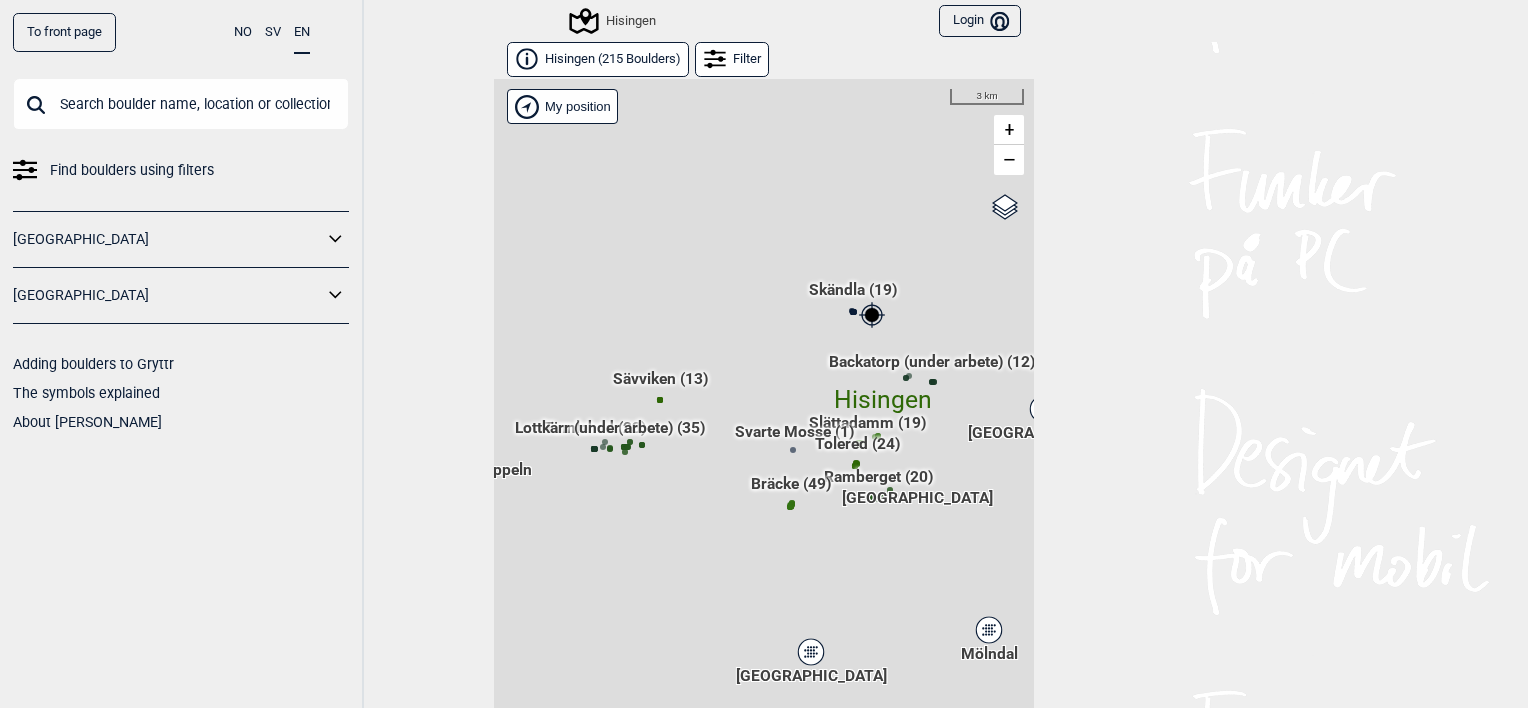 scroll, scrollTop: 0, scrollLeft: 0, axis: both 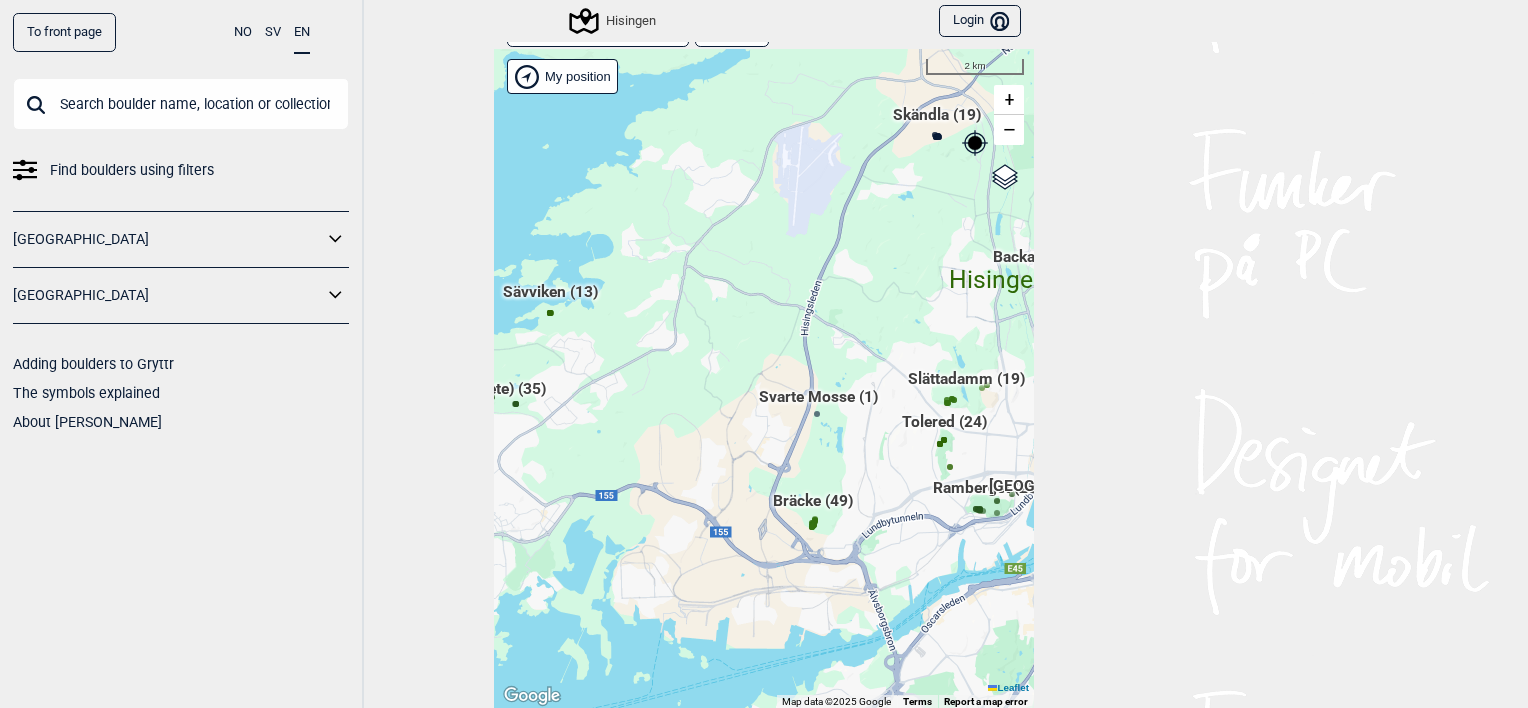 drag, startPoint x: 764, startPoint y: 329, endPoint x: 862, endPoint y: 323, distance: 98.1835 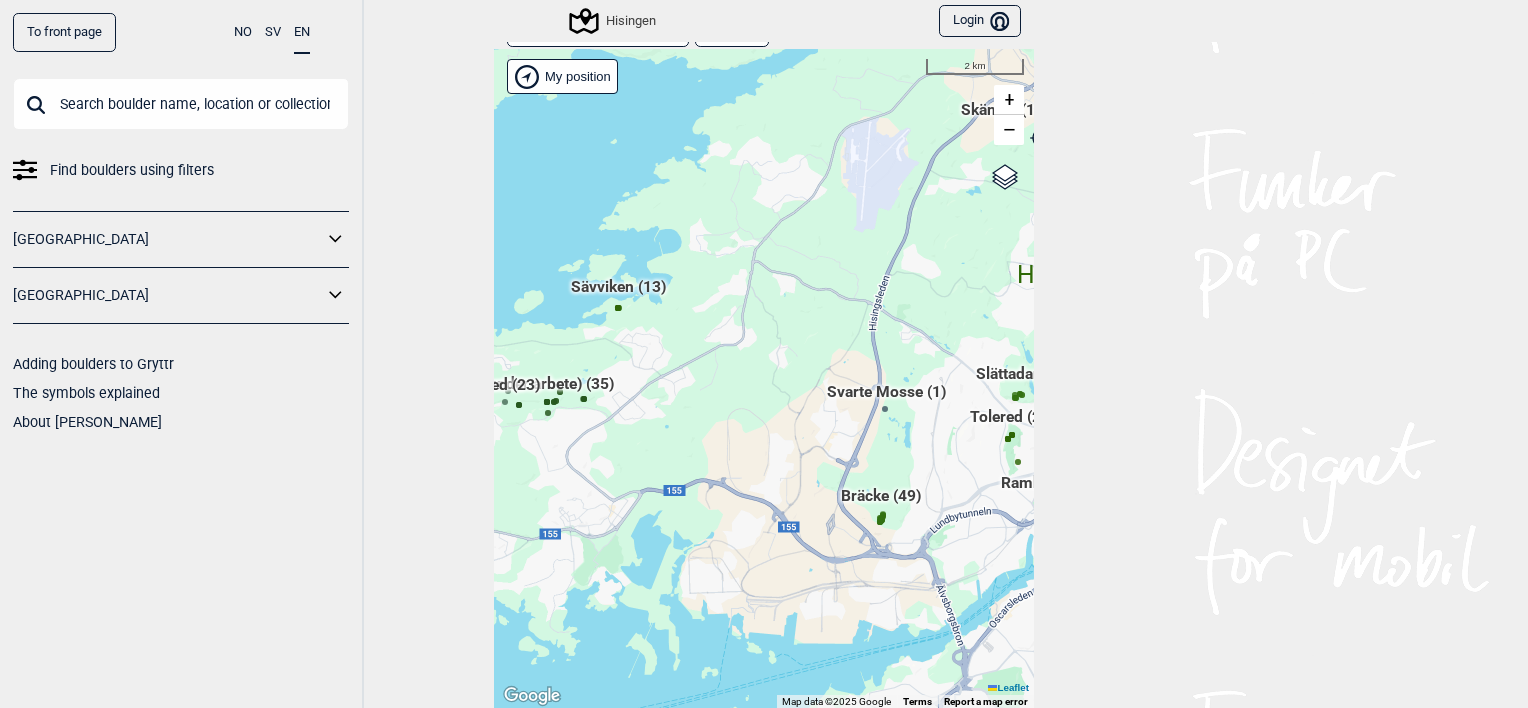 click on "Sävviken (13)" at bounding box center [618, 295] 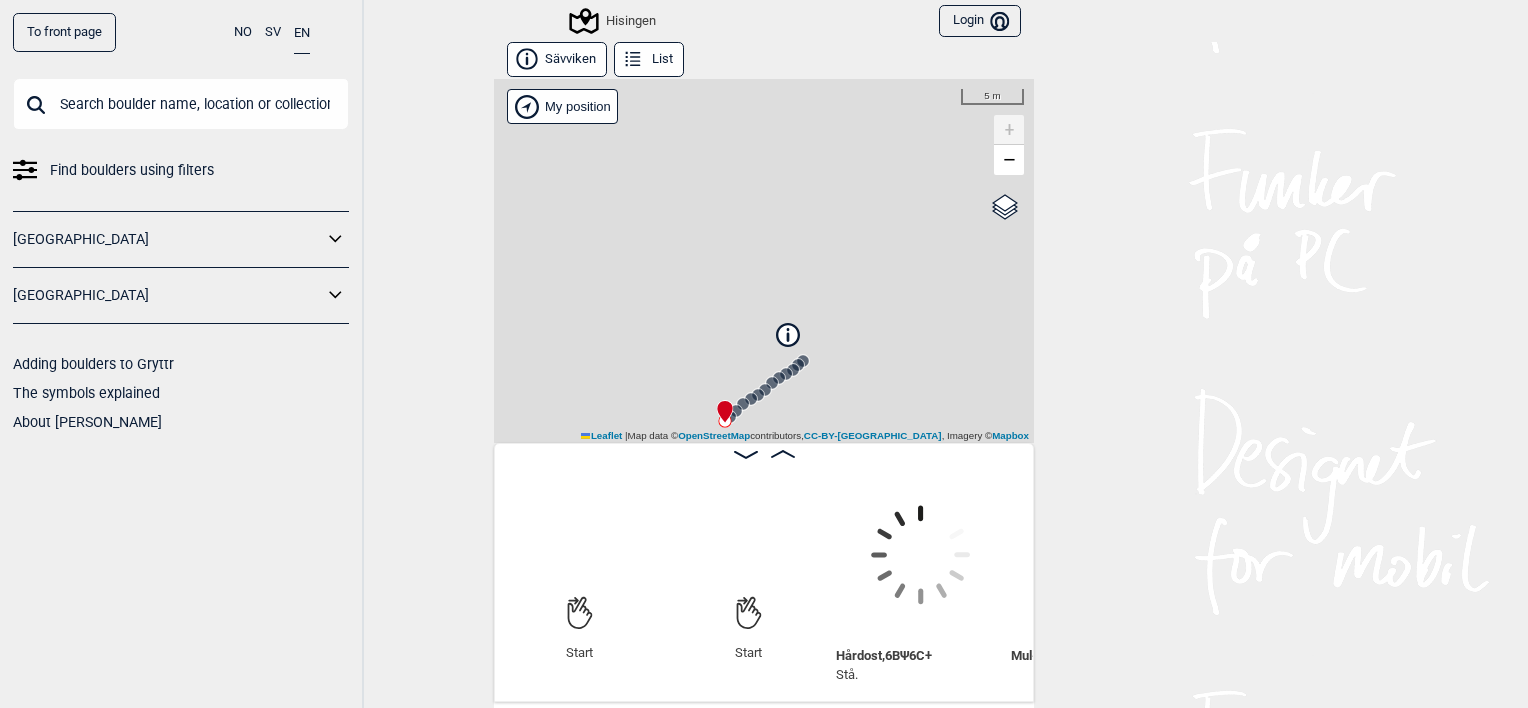 scroll, scrollTop: 0, scrollLeft: 156, axis: horizontal 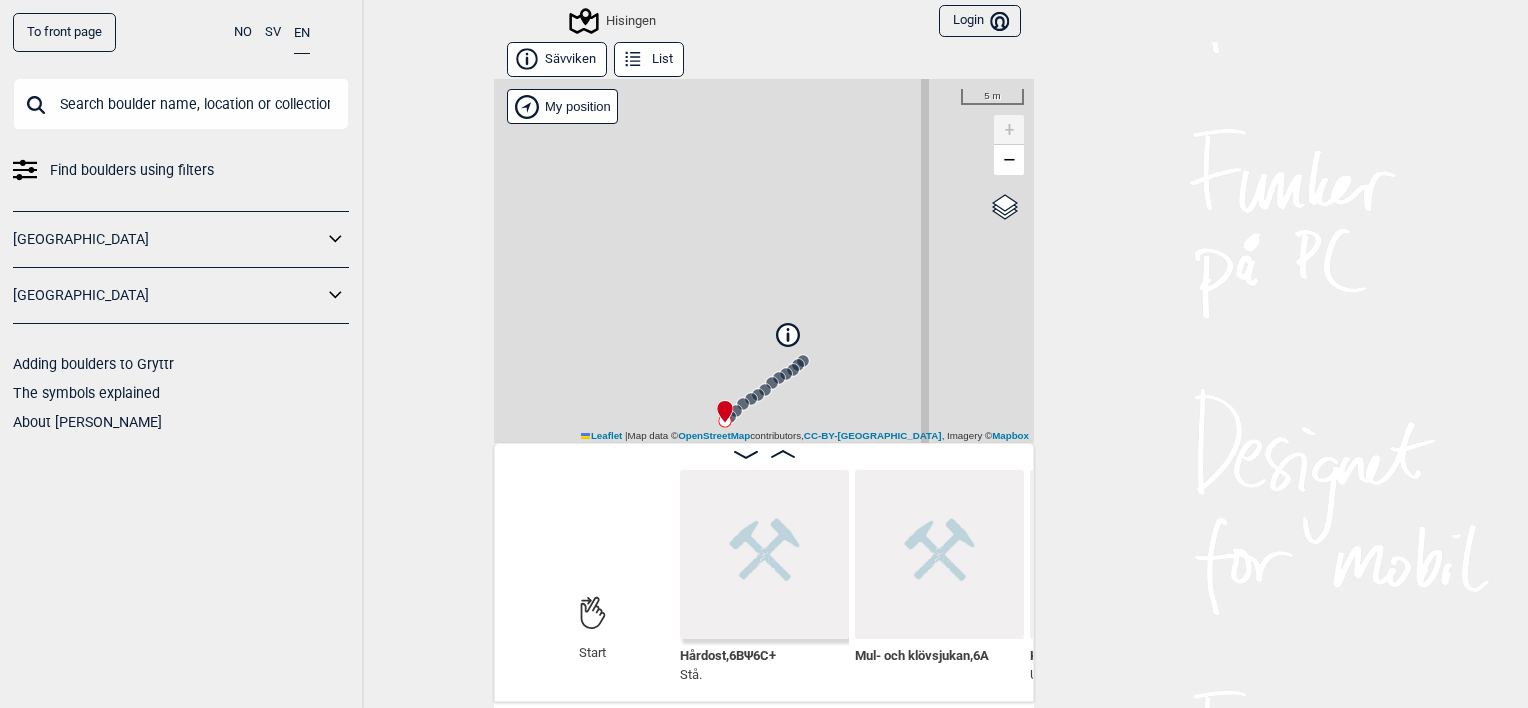 click 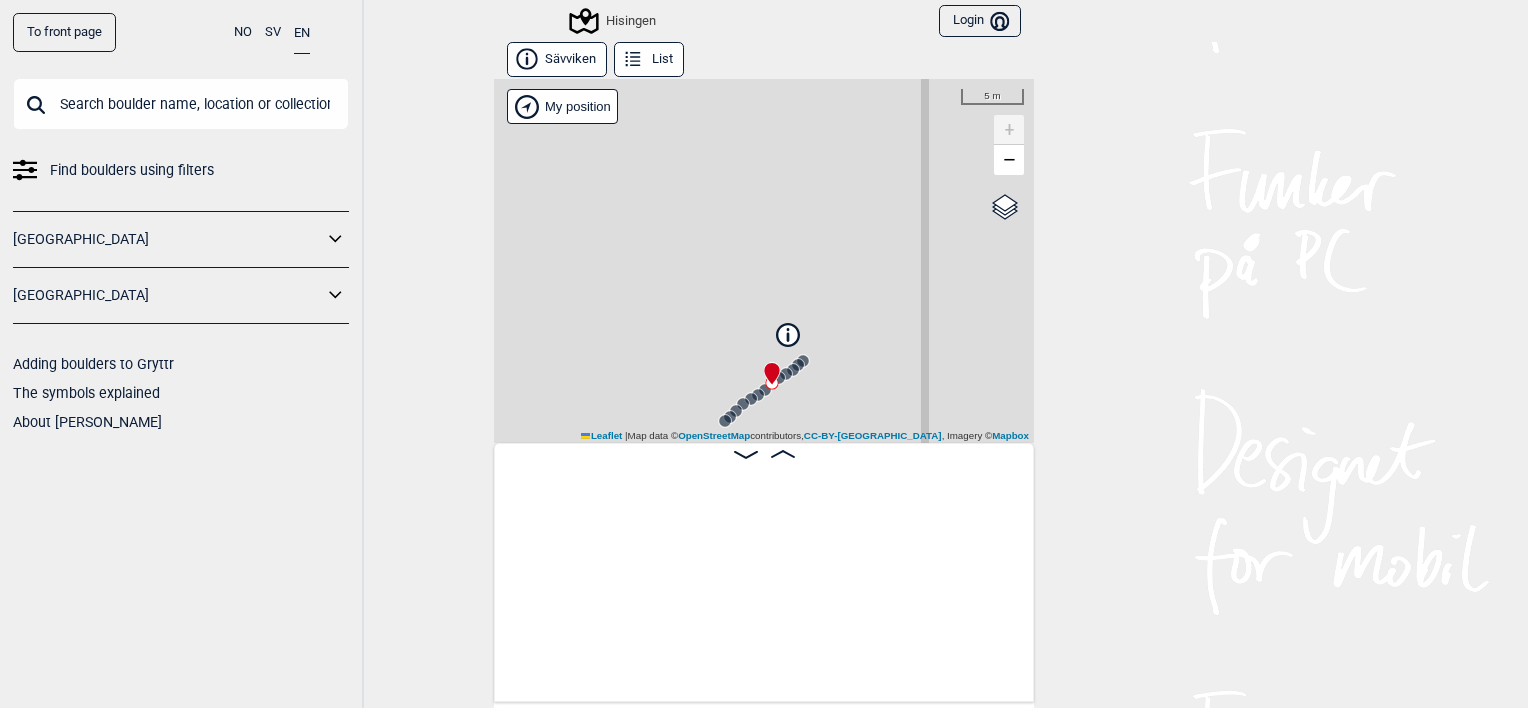 scroll, scrollTop: 0, scrollLeft: 1370, axis: horizontal 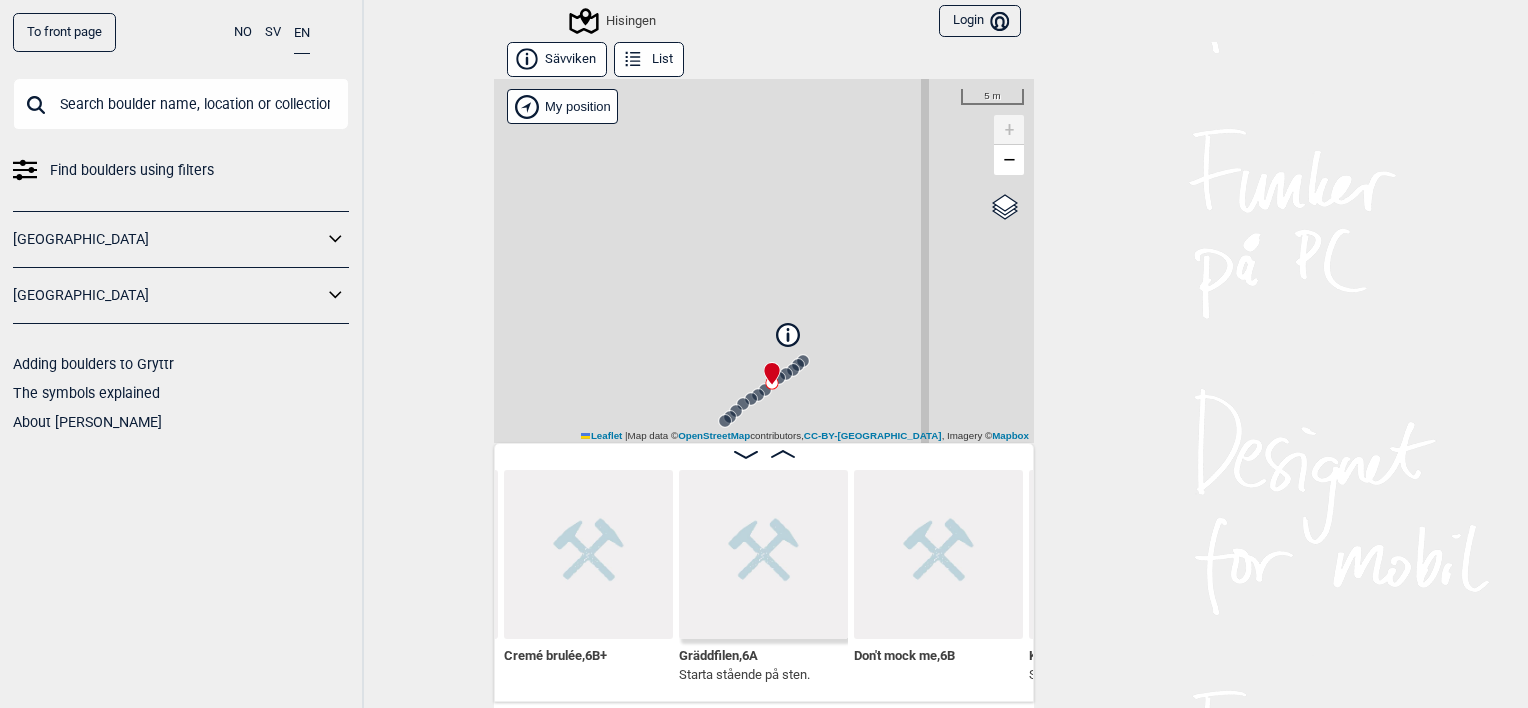 click 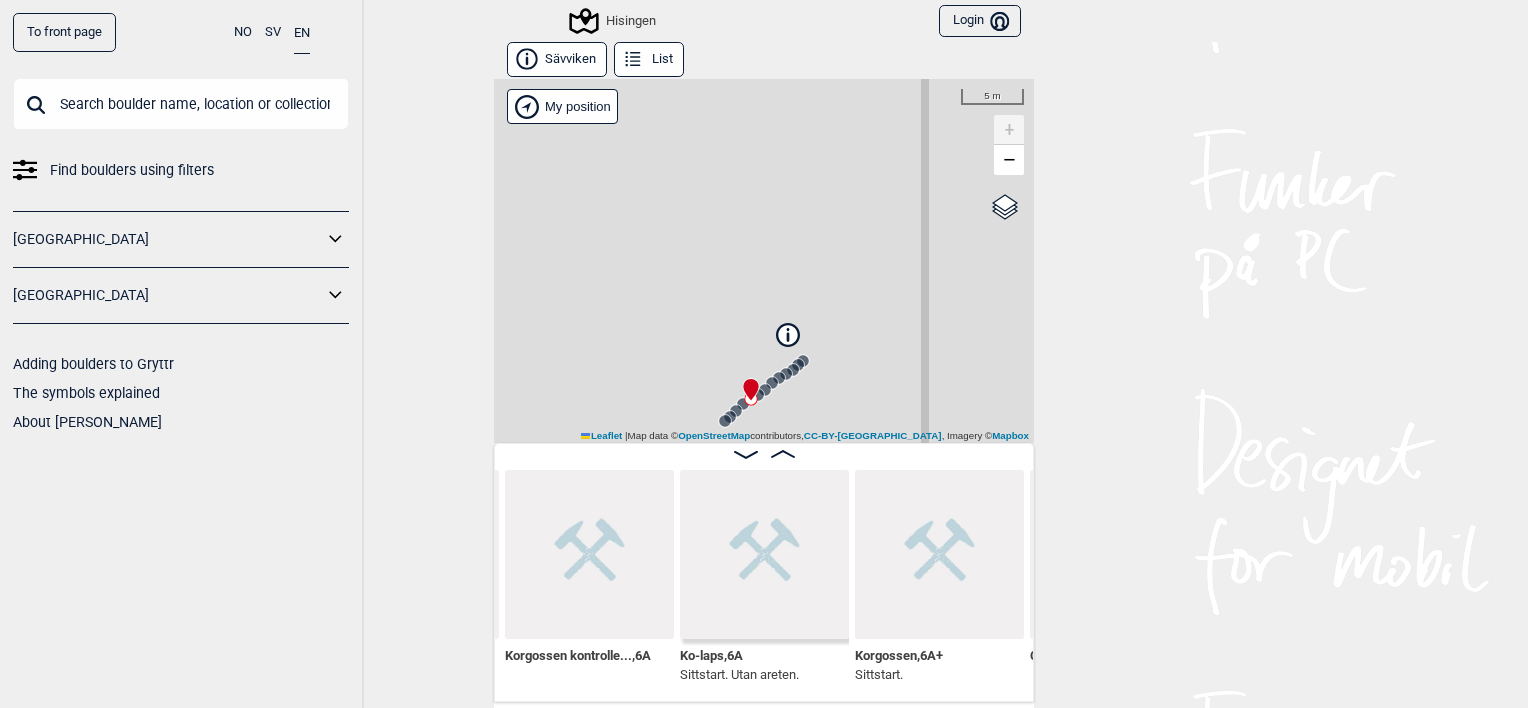 click 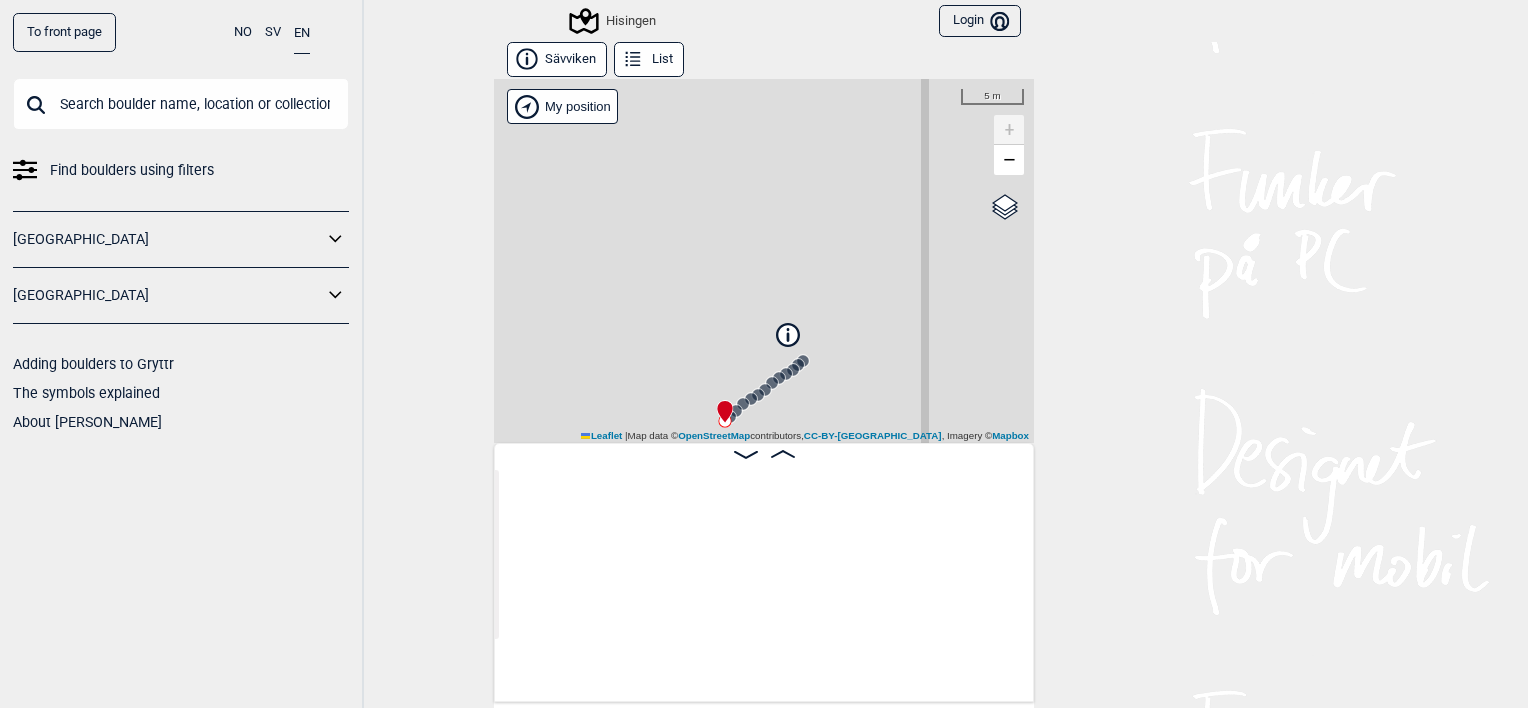 scroll, scrollTop: 0, scrollLeft: 156, axis: horizontal 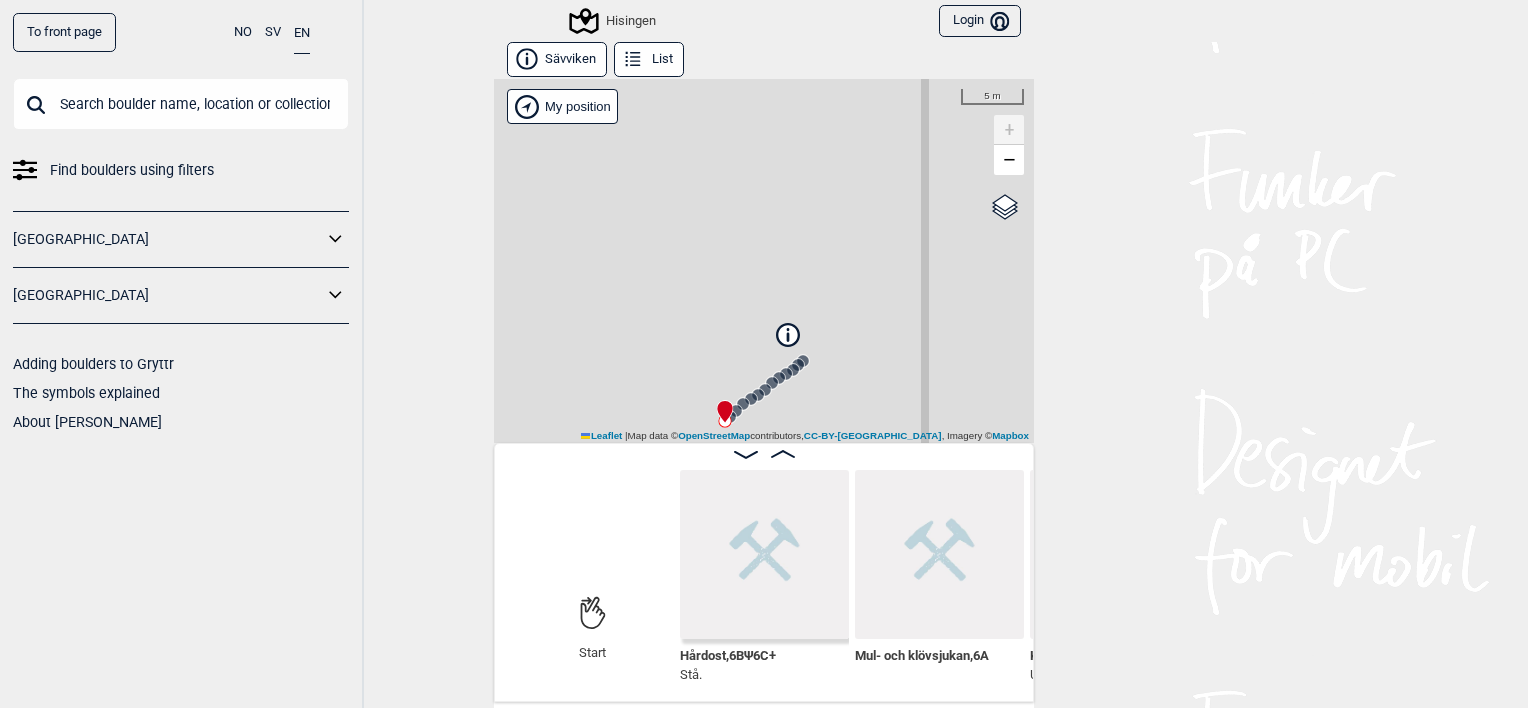 click on "Hisingen
Brukerens posisjon
My position 5 m + −  OpenStreetMap  Google satellite  Leaflet   |  Map data ©  OpenStreetMap  contributors,  CC-BY-SA , Imagery ©  Mapbox" at bounding box center [764, 261] 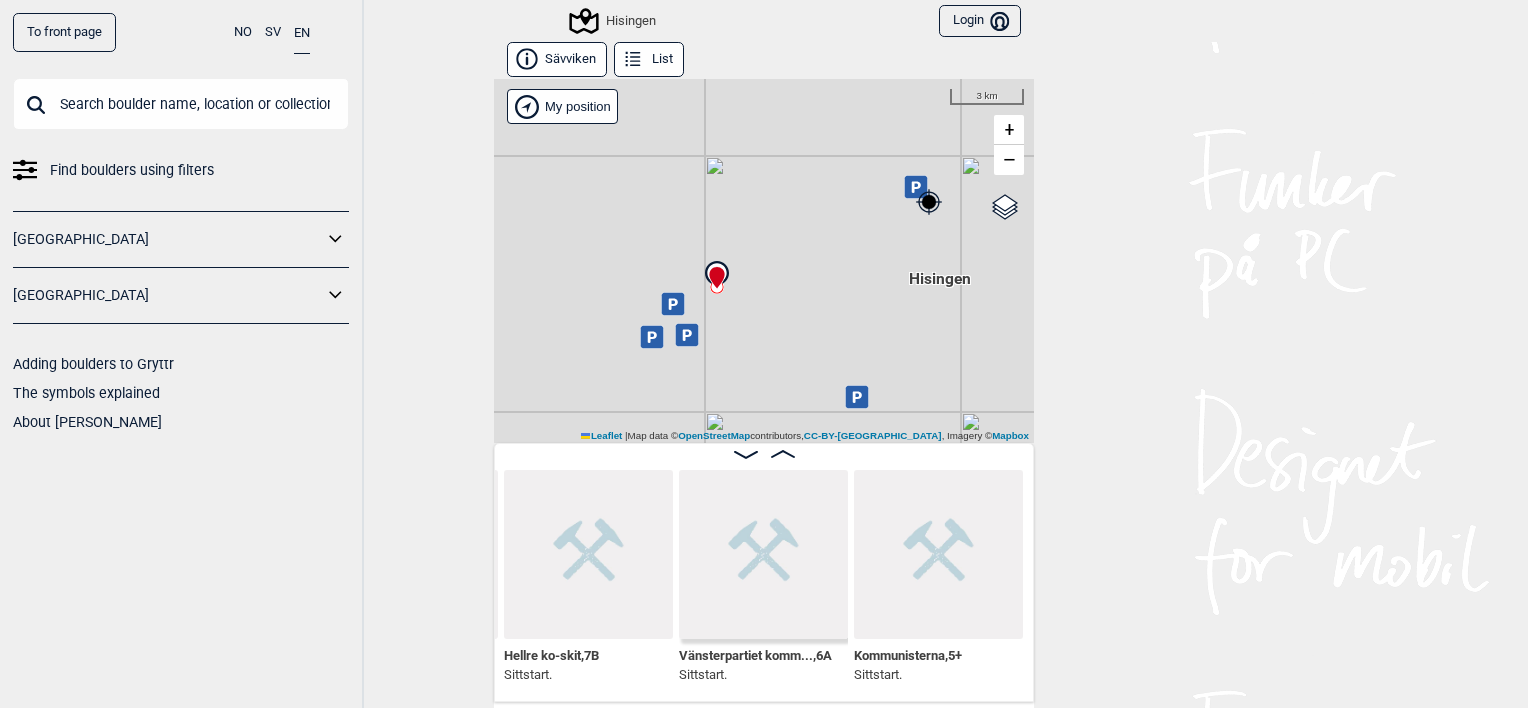 click on "Hisingen" at bounding box center [614, 21] 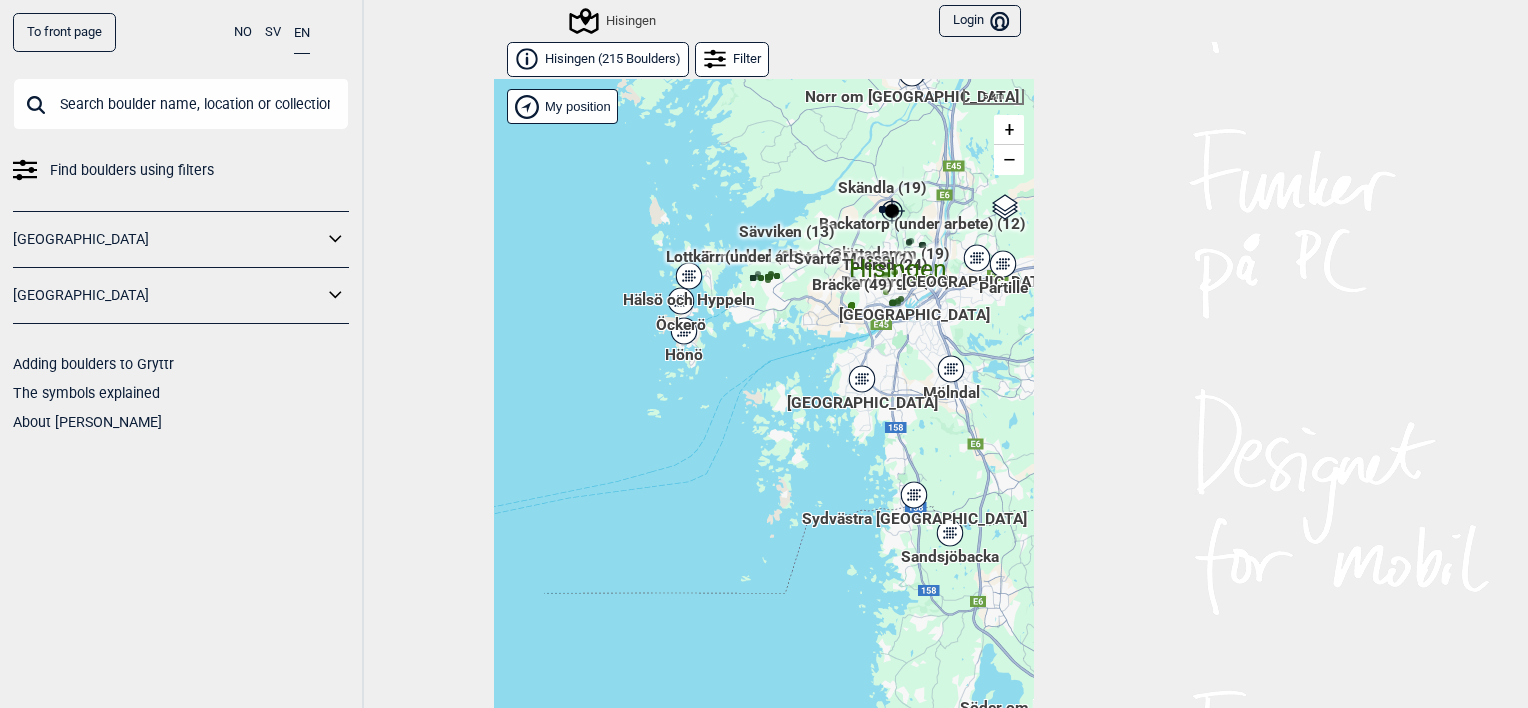 scroll, scrollTop: 30, scrollLeft: 0, axis: vertical 